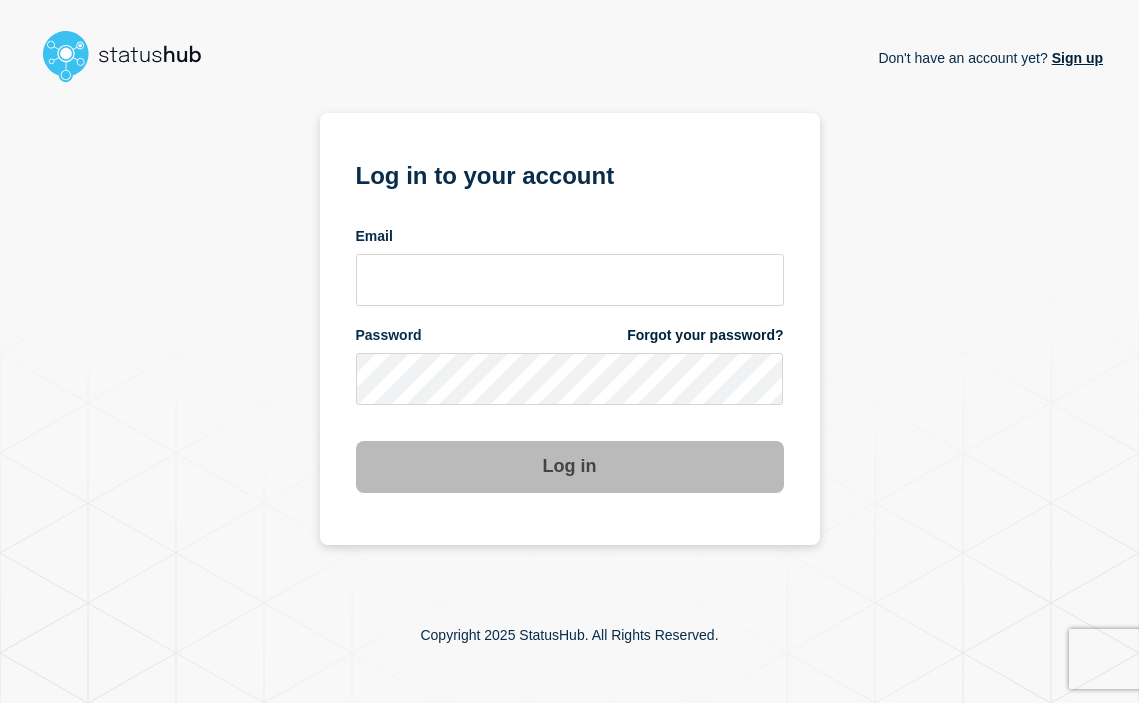 scroll, scrollTop: 0, scrollLeft: 0, axis: both 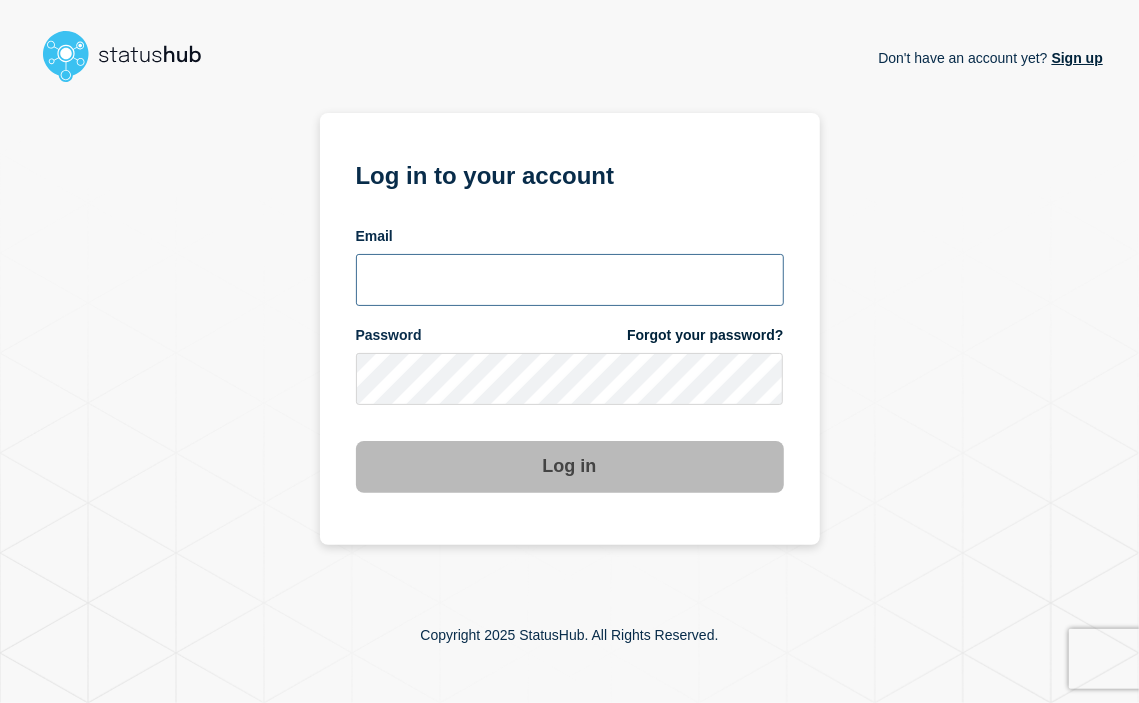 type on "carlja@msu.edu" 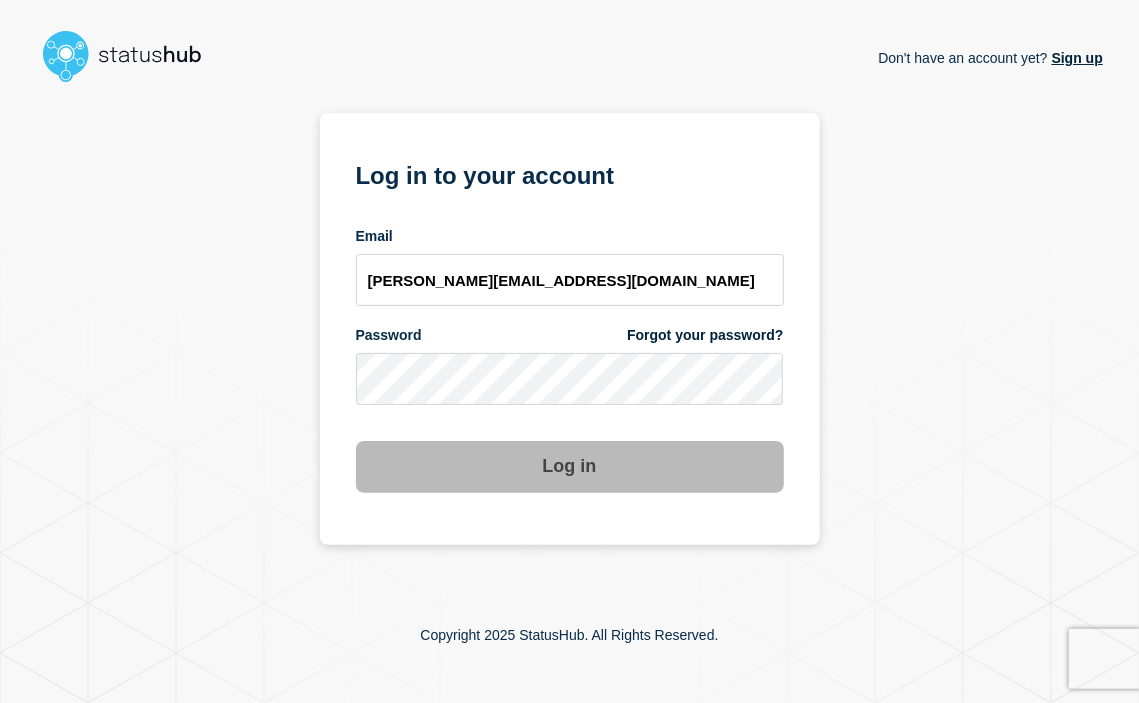 click on "Log in" at bounding box center [570, 467] 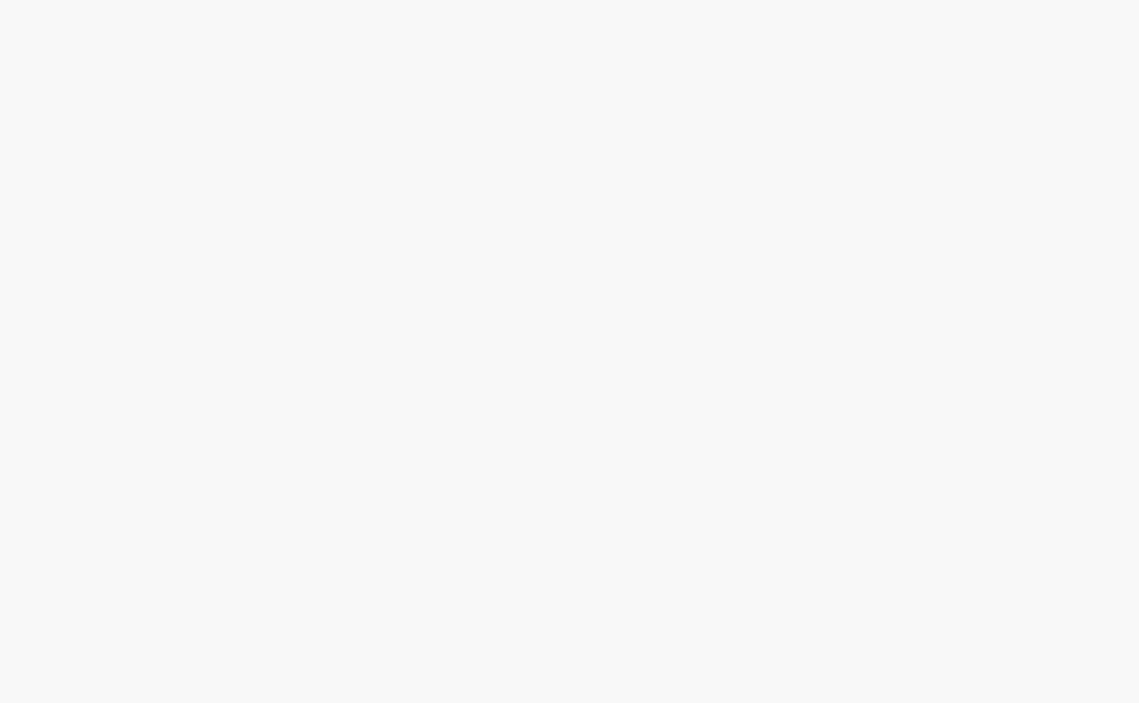 scroll, scrollTop: 0, scrollLeft: 0, axis: both 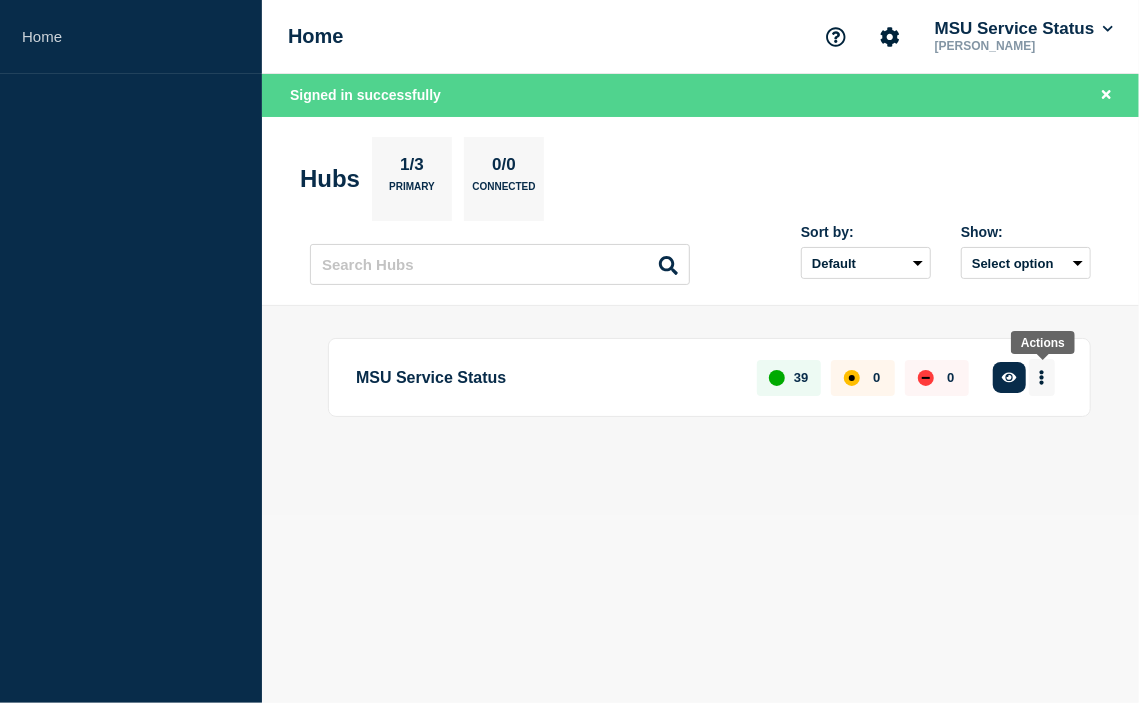 click 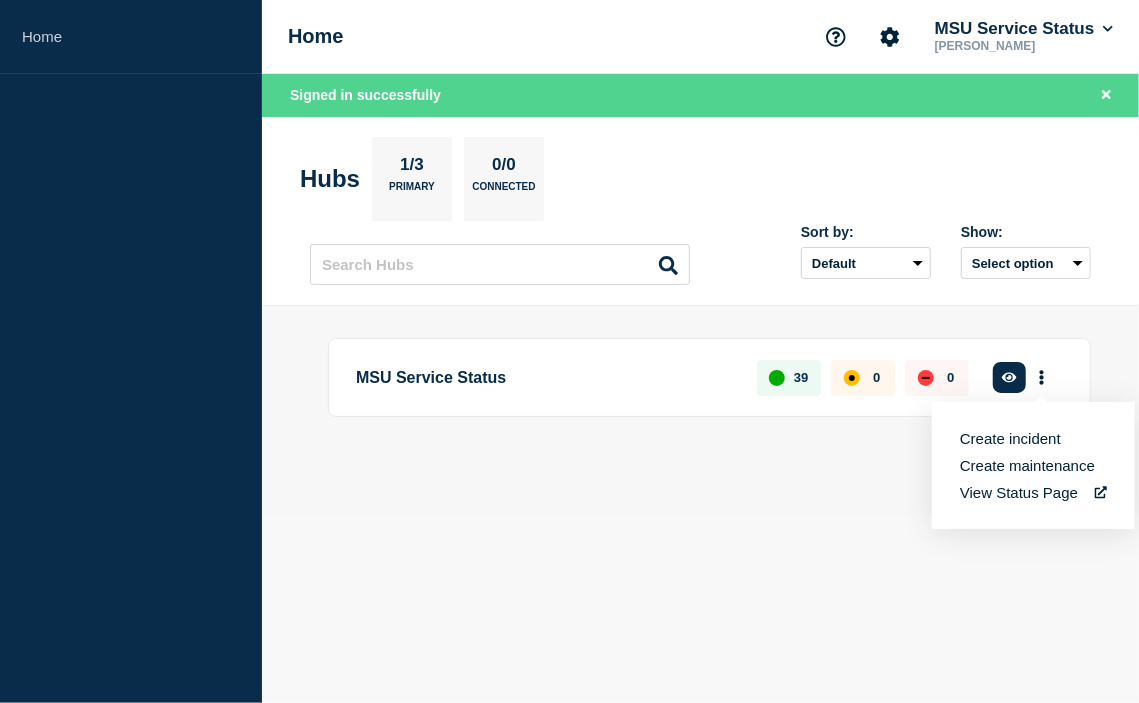 click on "Create maintenance" at bounding box center (1027, 465) 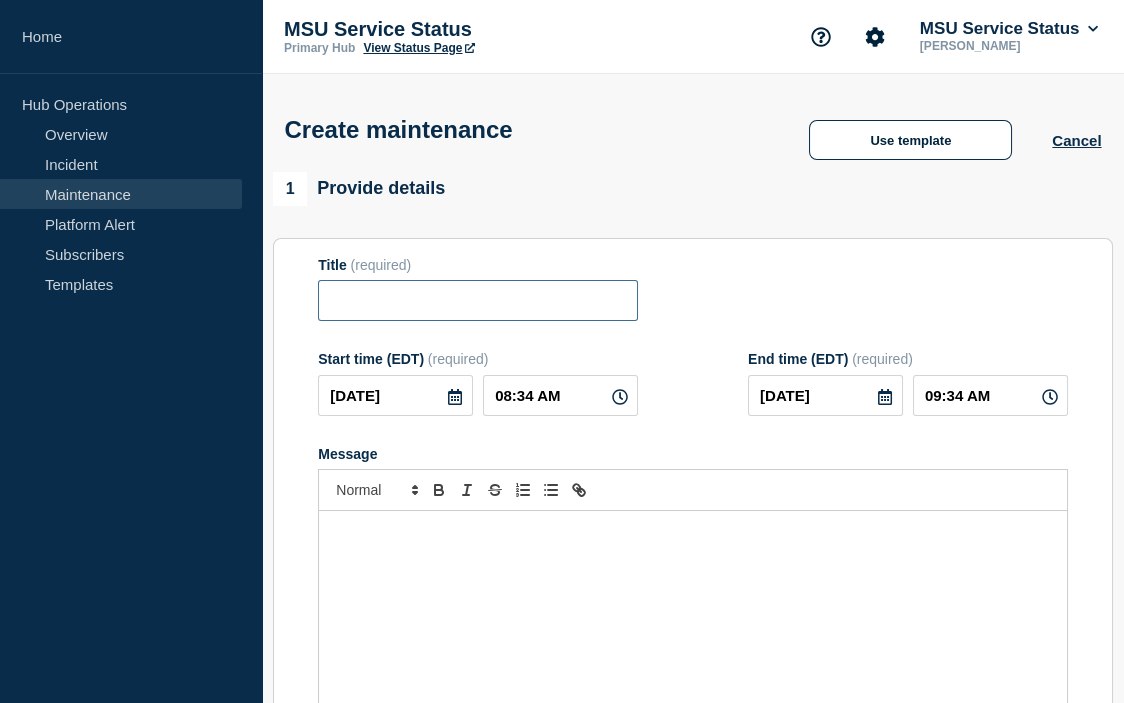 click at bounding box center [478, 300] 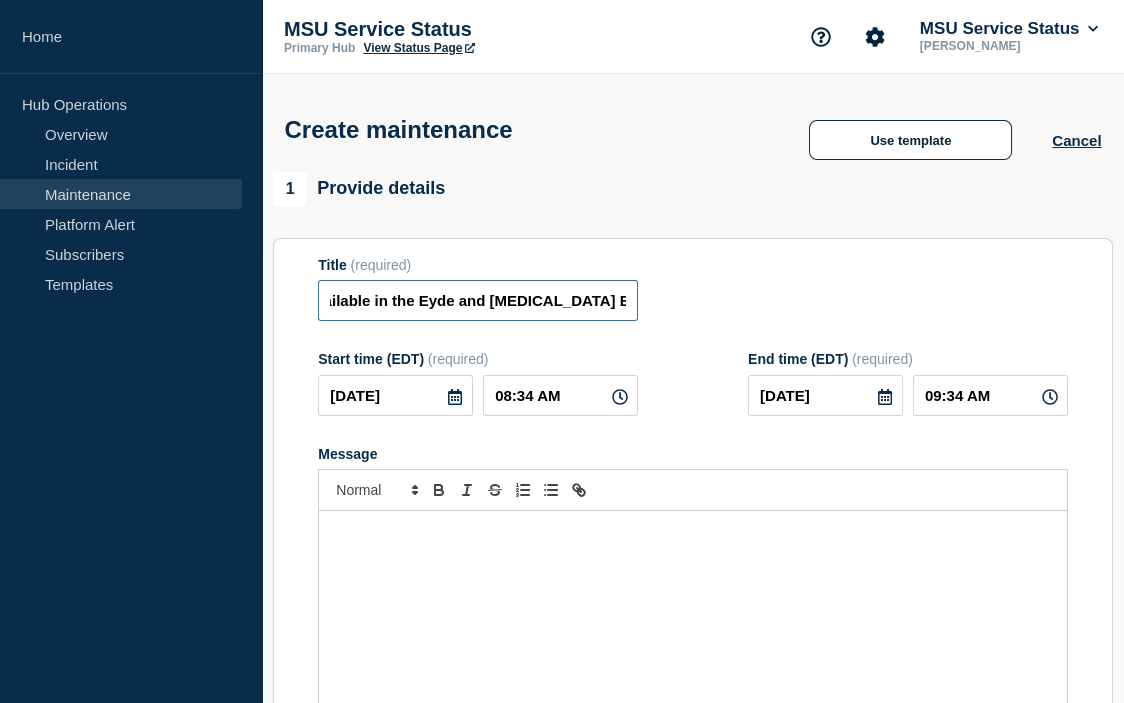 scroll, scrollTop: 0, scrollLeft: 357, axis: horizontal 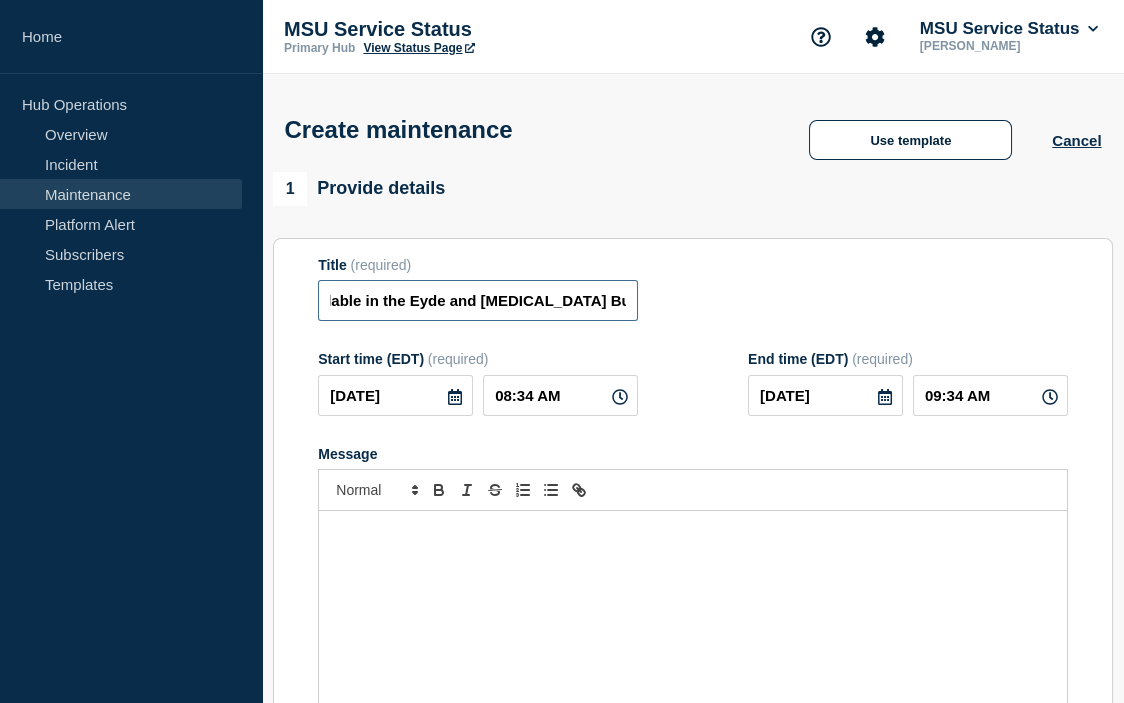 type on "[Maintenance] Avaya Campus PBX Will Be Unavailable in the Eyde and [MEDICAL_DATA] Buildings During Planned Maintenance on [DATE] 7:00 PM-9:00 PM" 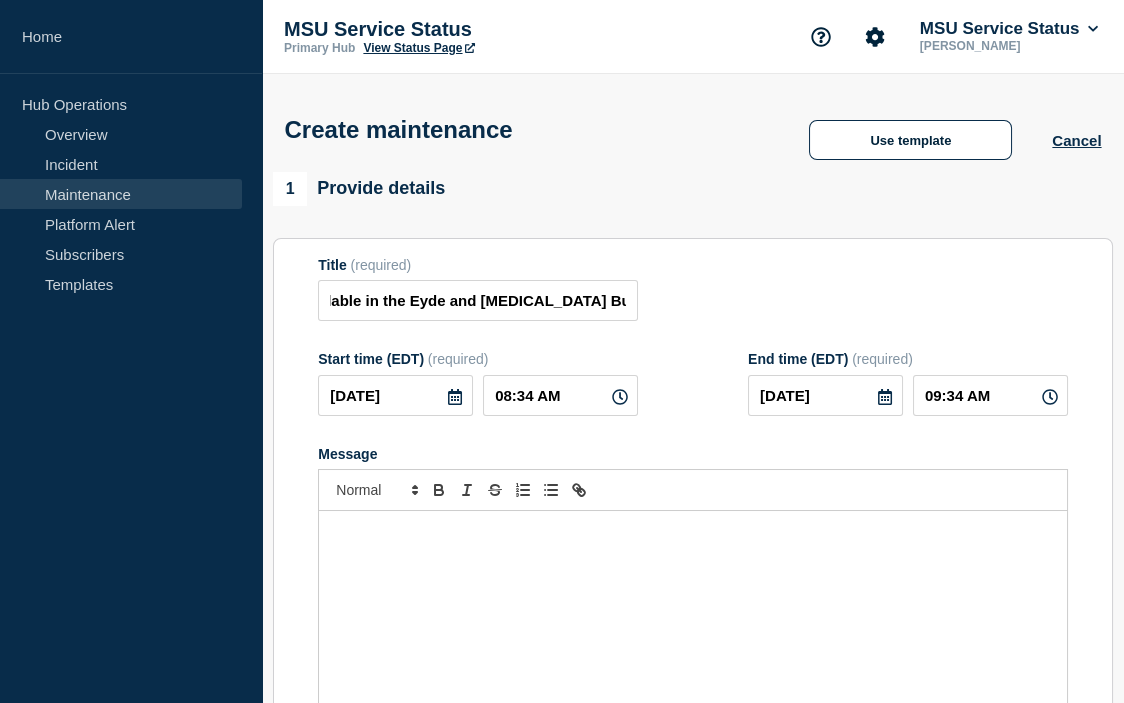 click 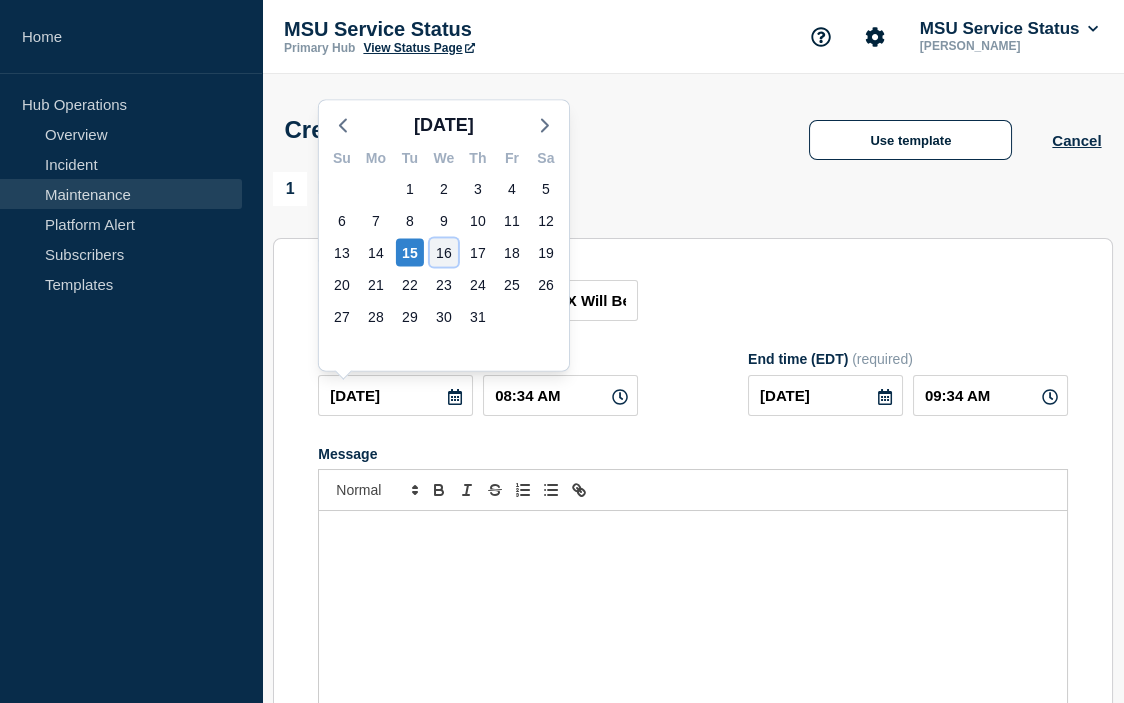 click on "16" 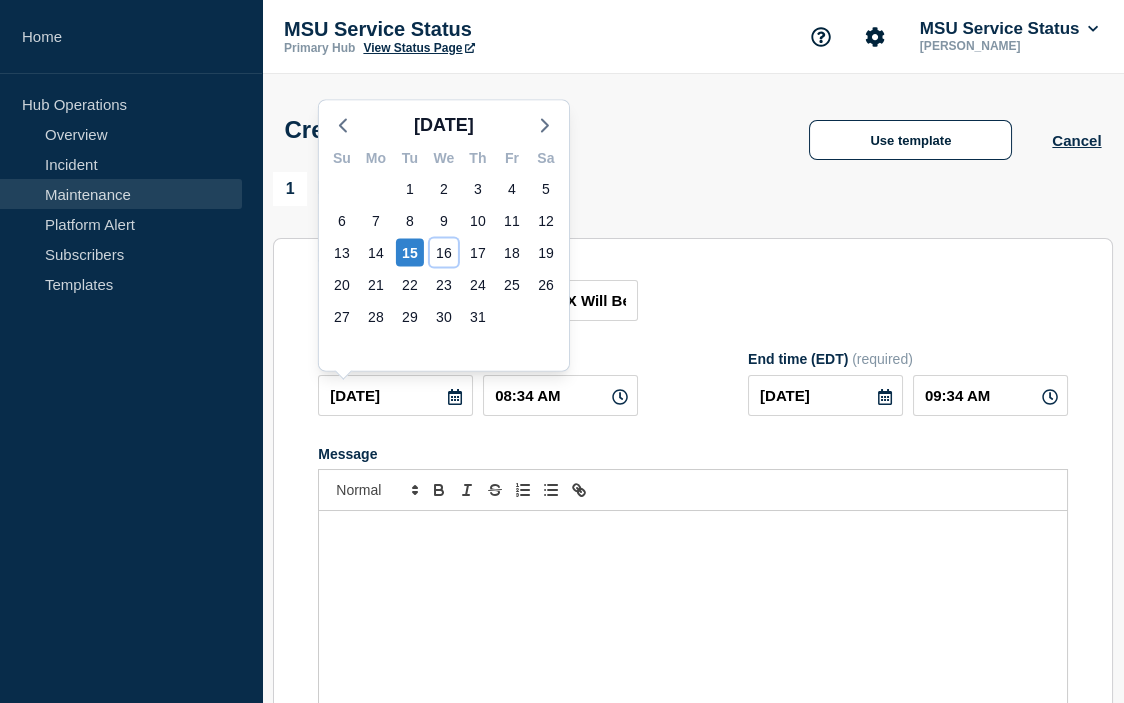 type on "[DATE]" 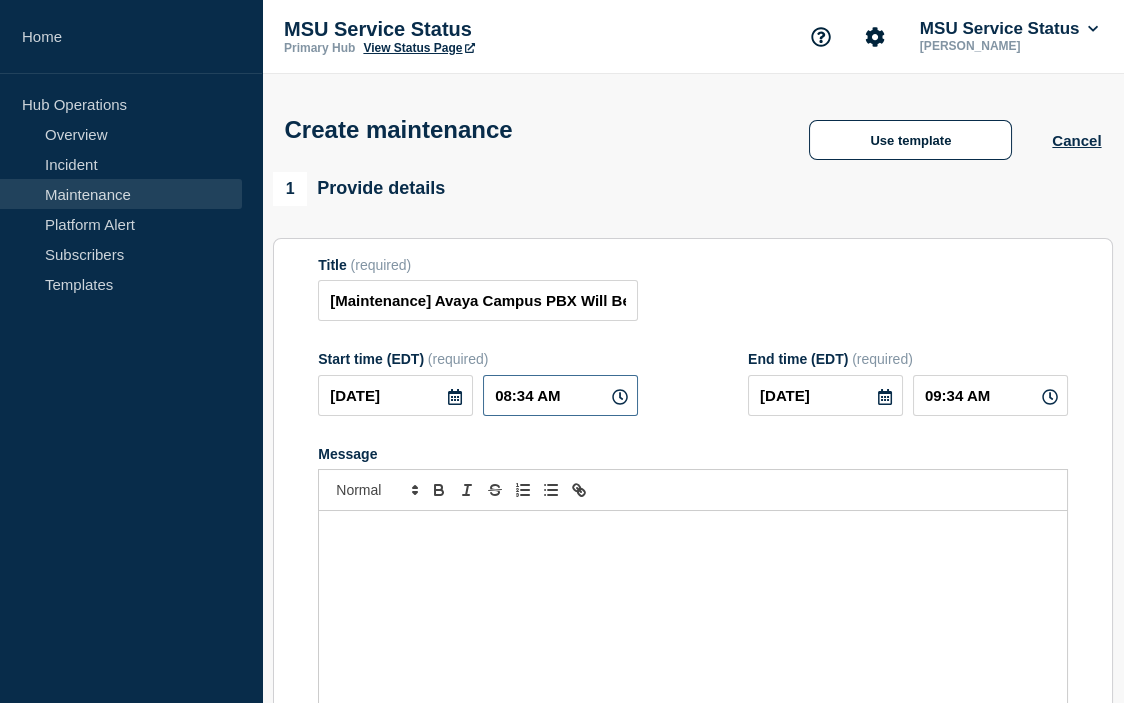 click on "08:34 AM" at bounding box center [560, 395] 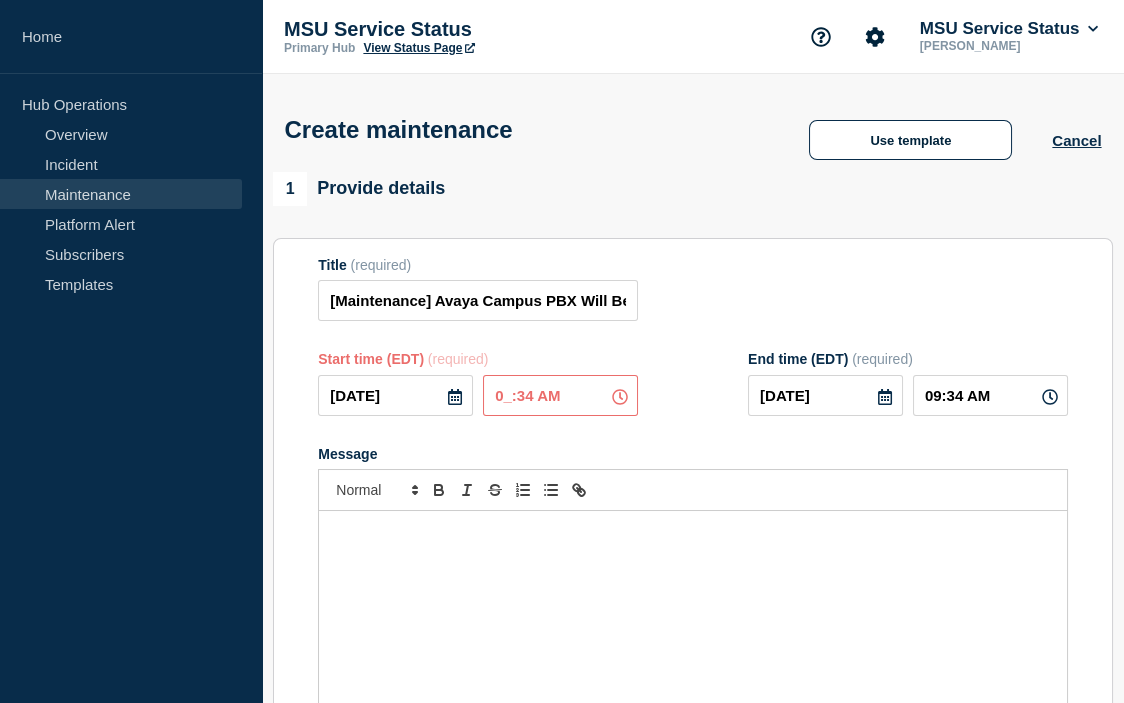 type on "07:34 AM" 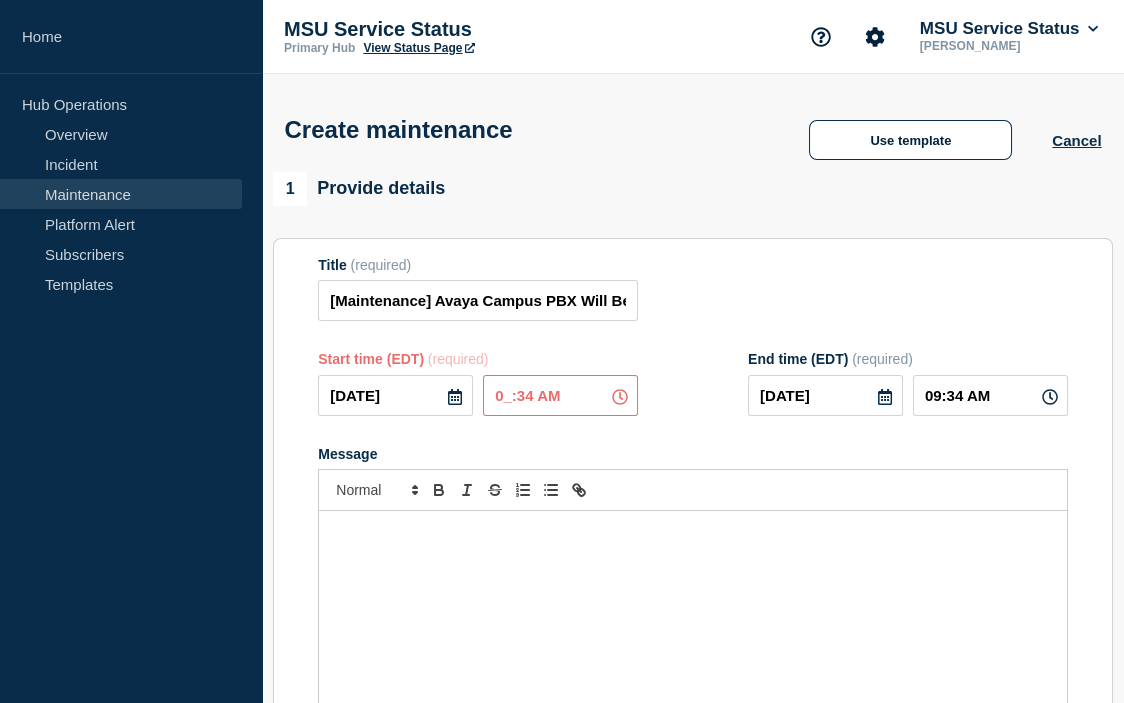 type on "08:34 AM" 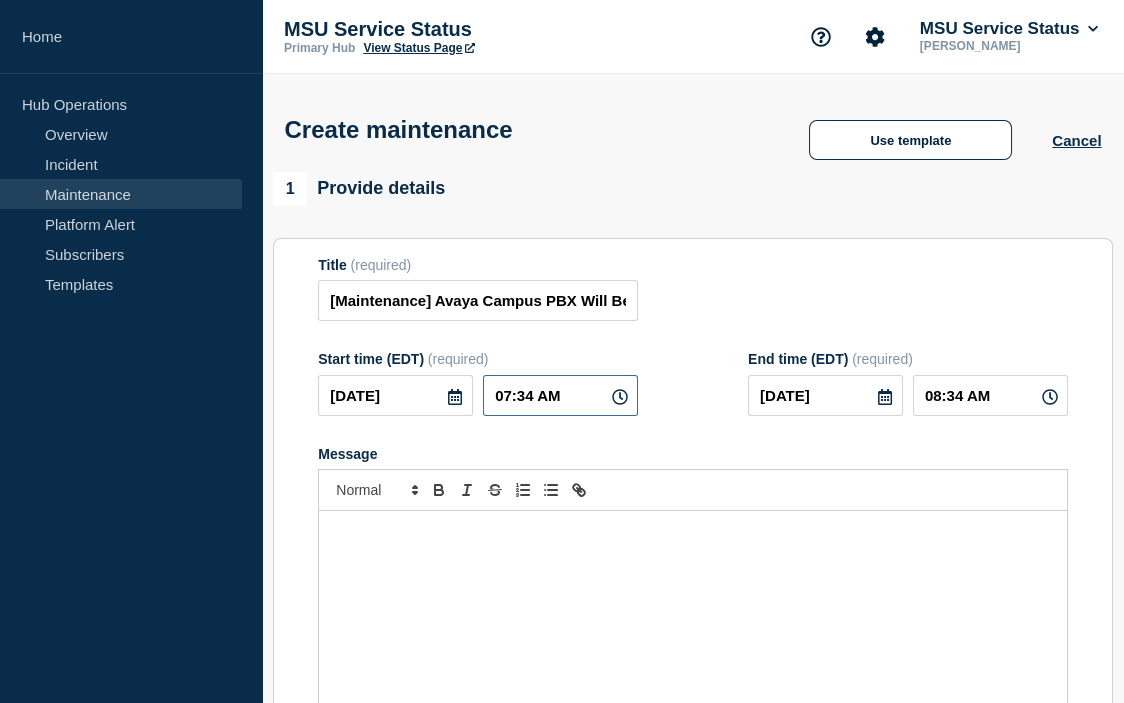 type on "07:04 AM" 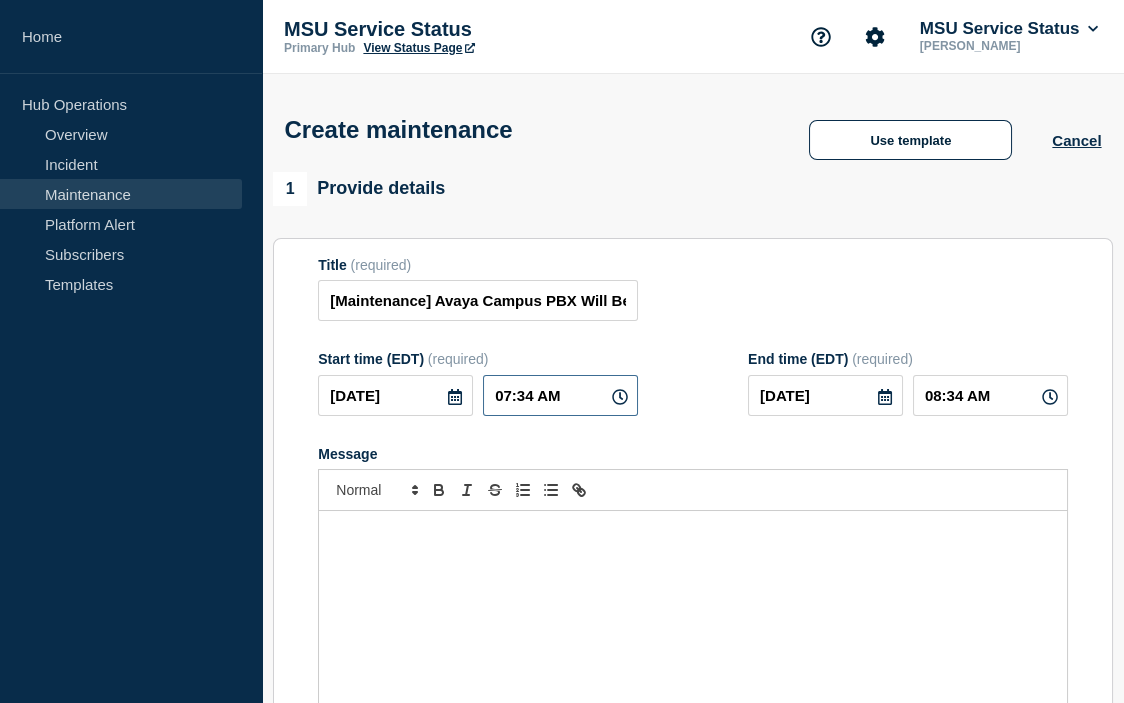 type on "08:04 AM" 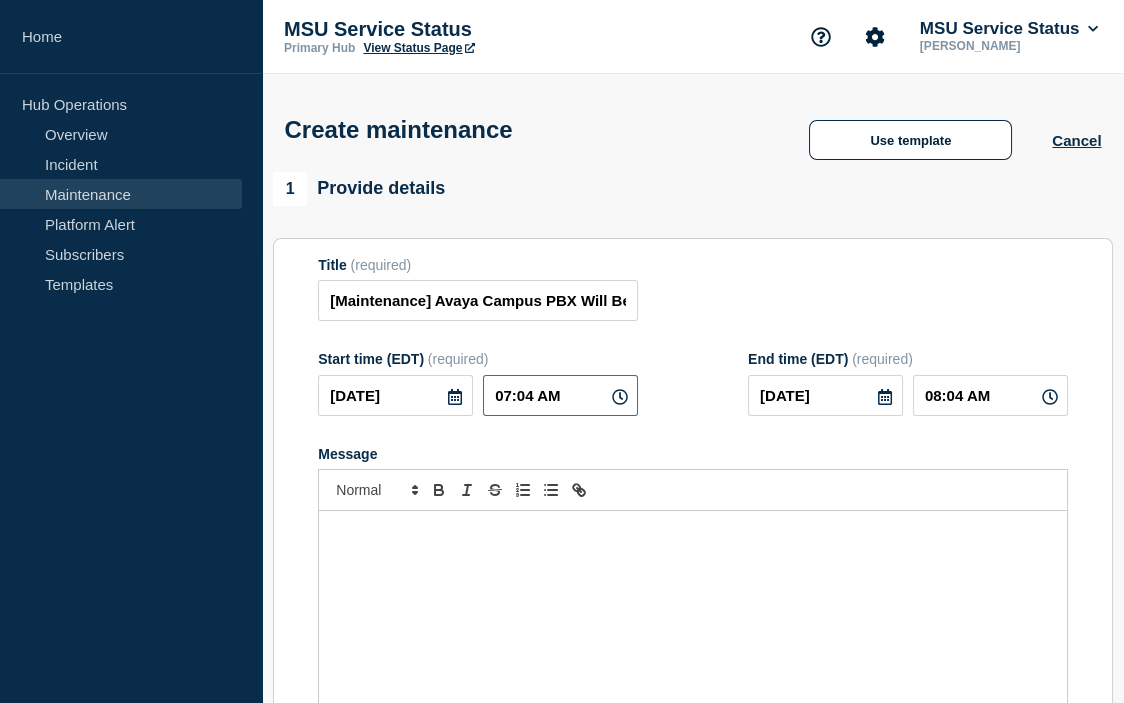 type on "07:00 AM" 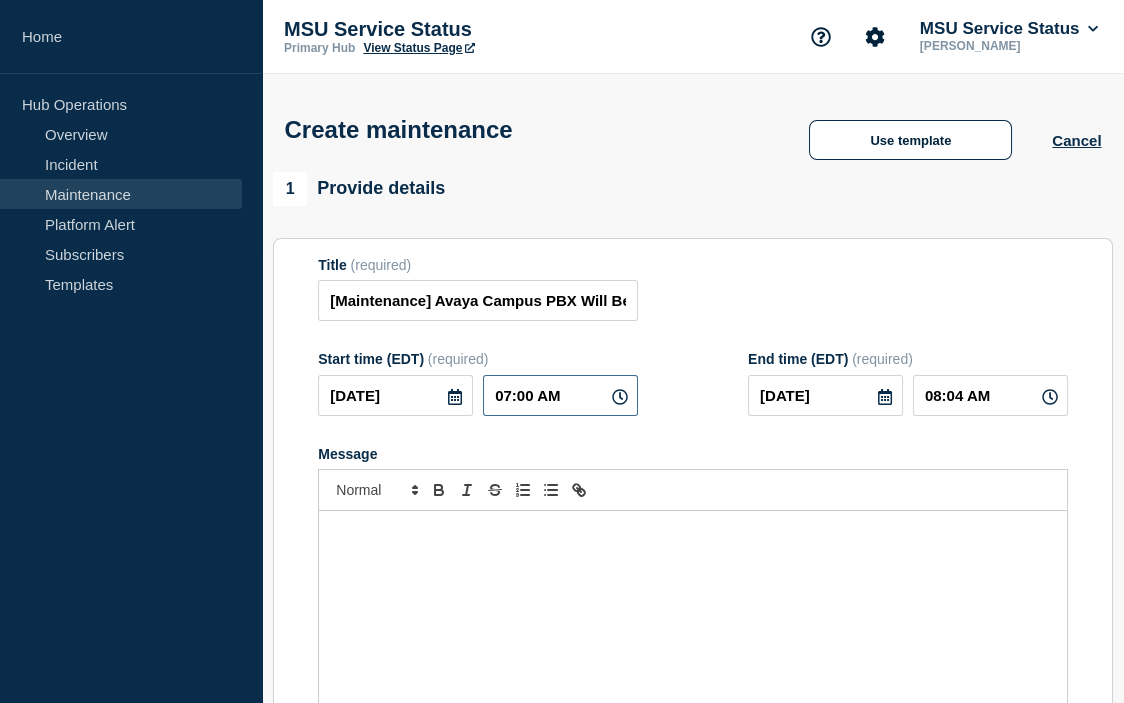 type on "08:00 AM" 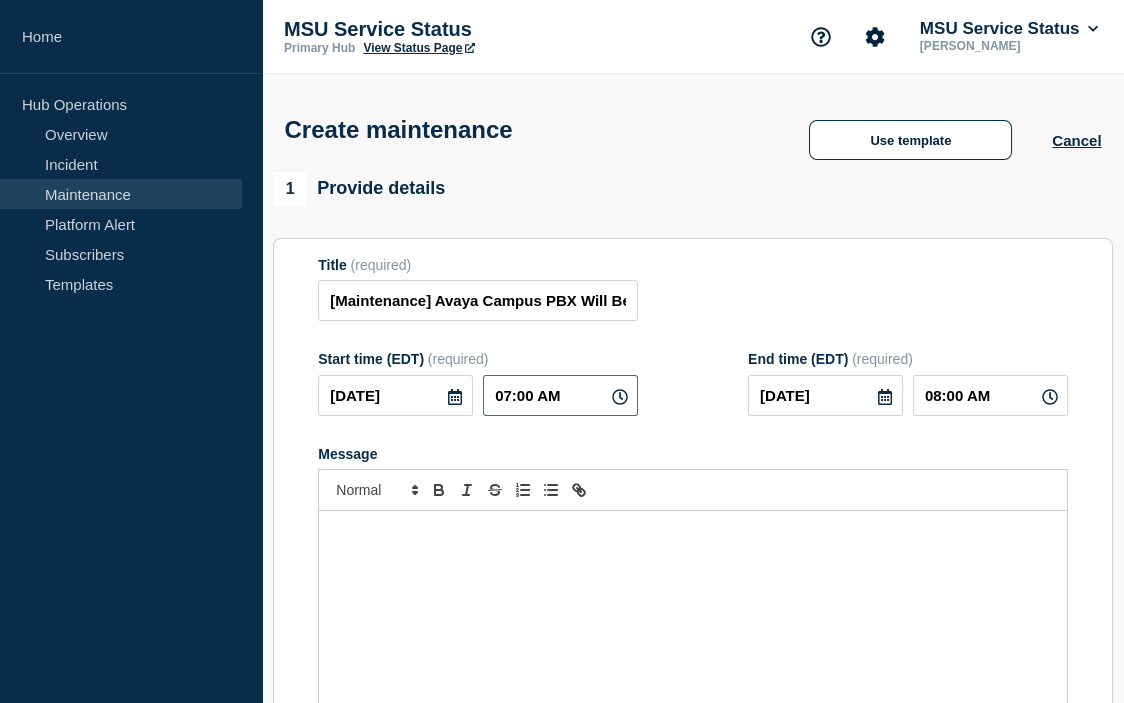type on "07:00 PM" 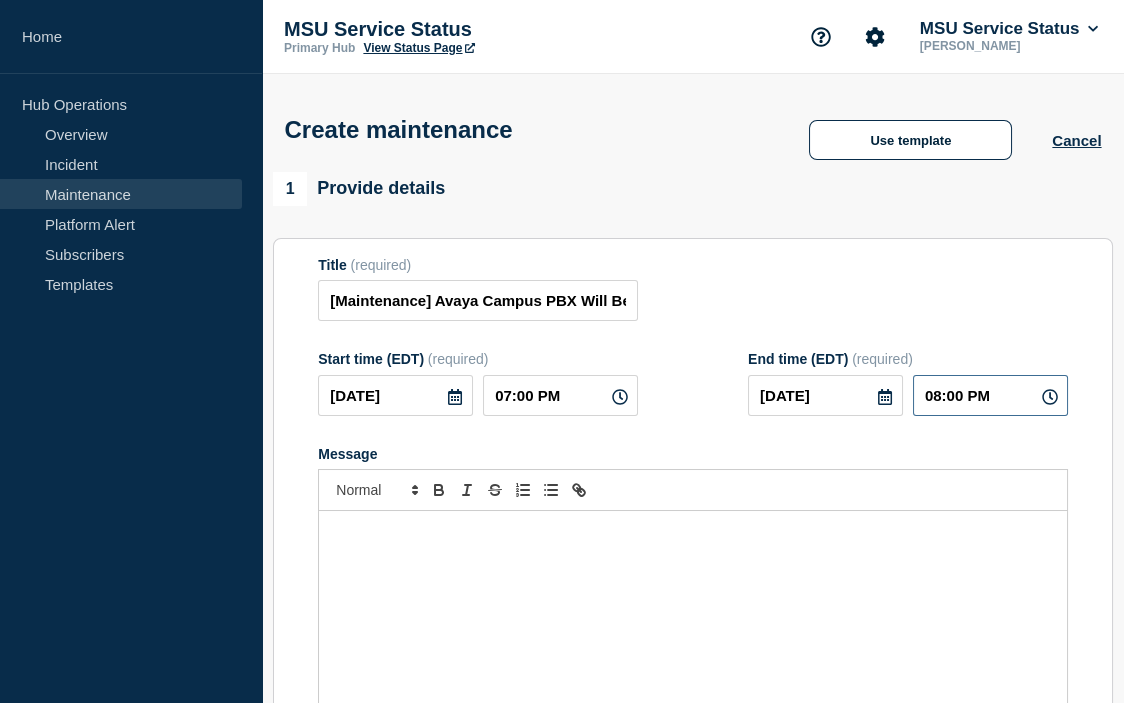 click on "08:00 PM" at bounding box center (990, 395) 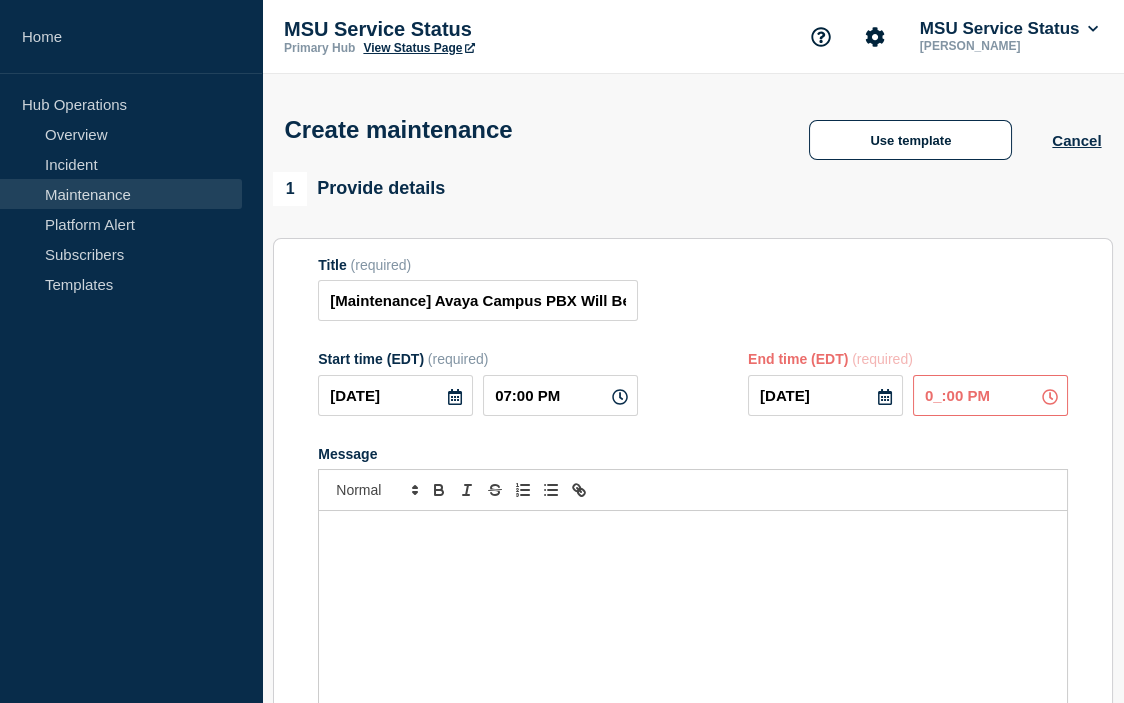 type on "09:00 PM" 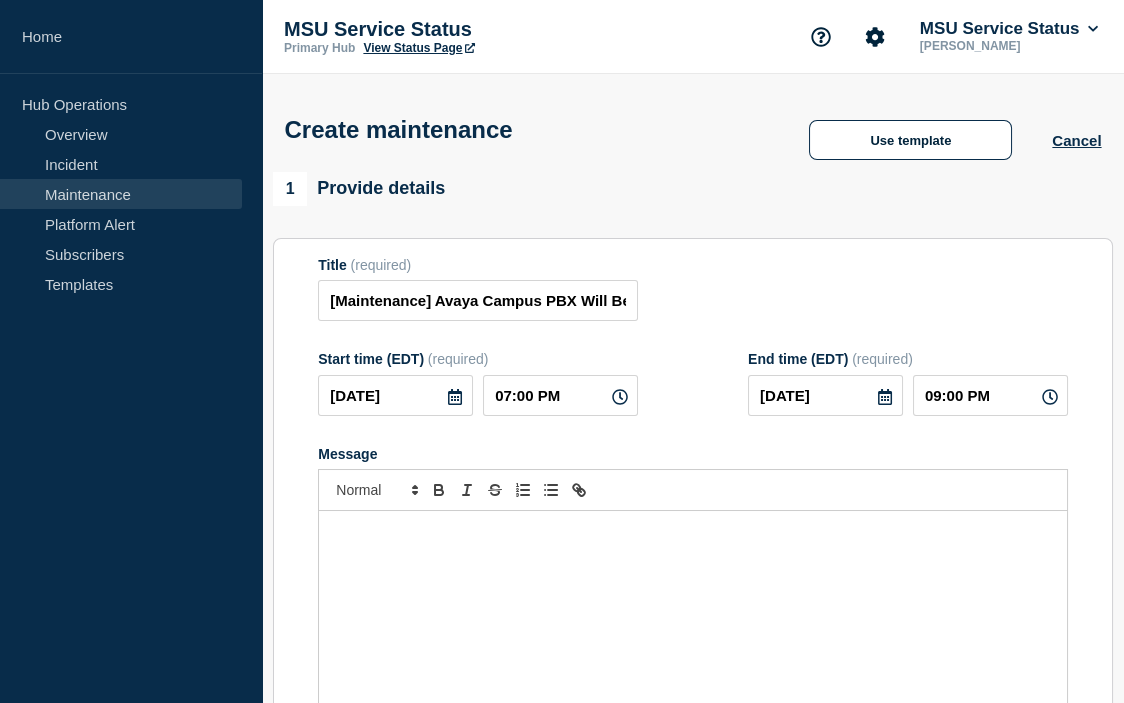 click at bounding box center (693, 631) 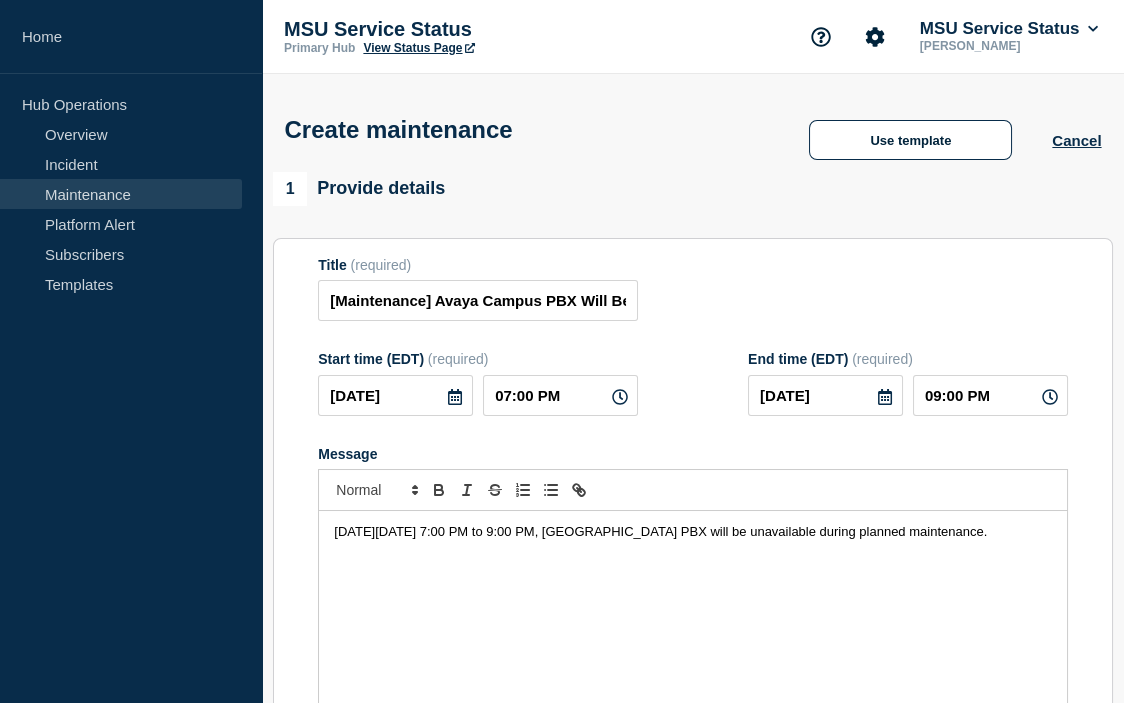 click on "[DATE][DATE] 7:00 PM to 9:00 PM, [GEOGRAPHIC_DATA] PBX will be unavailable during planned maintenance." at bounding box center [693, 631] 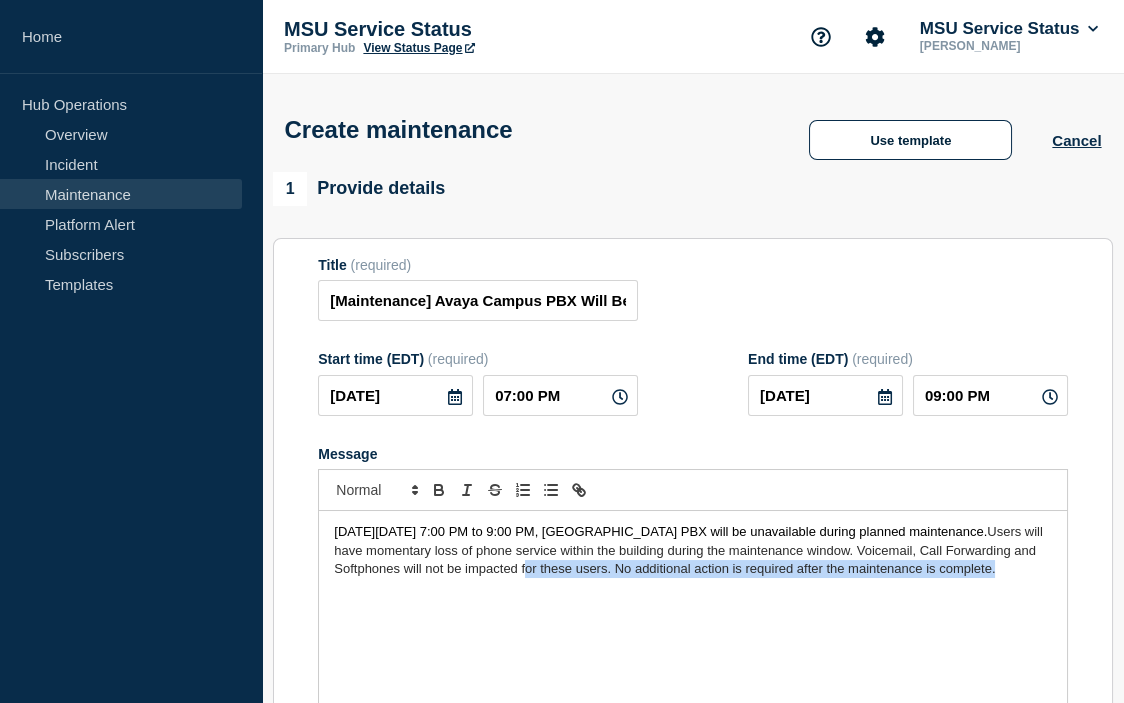 drag, startPoint x: 707, startPoint y: 585, endPoint x: 720, endPoint y: 587, distance: 13.152946 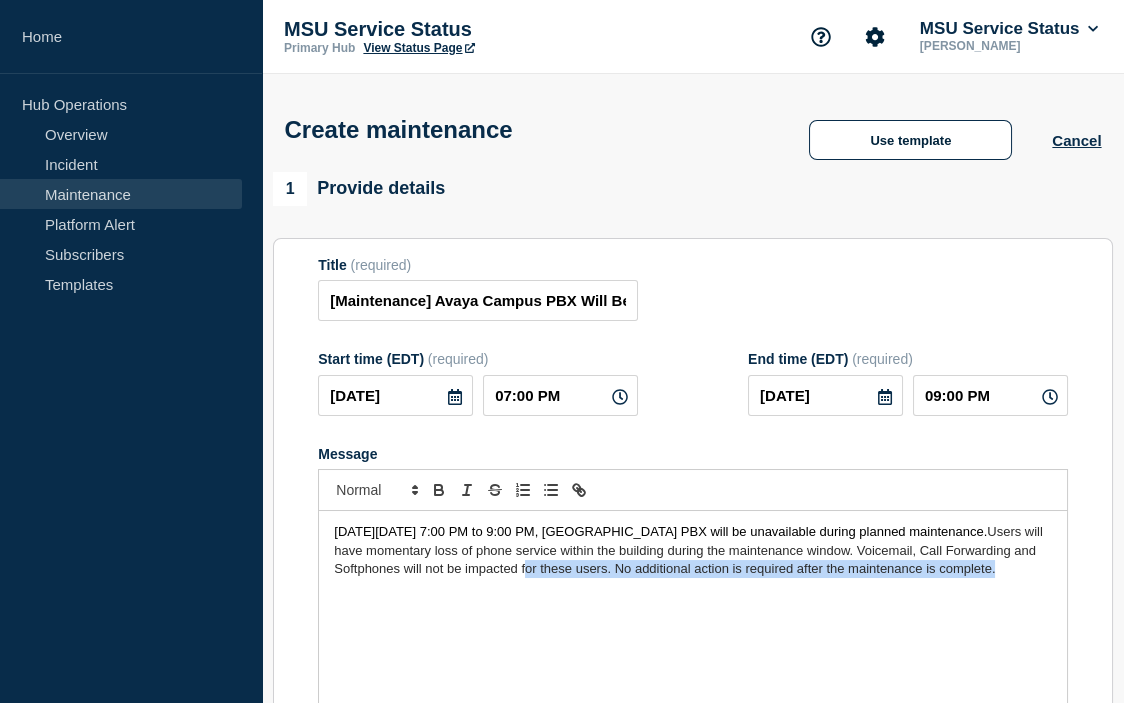 click on "[DATE][DATE] 7:00 PM to 9:00 PM, [GEOGRAPHIC_DATA] PBX will be unavailable during planned maintenance.  Users will have momentary loss of phone service within the building during the maintenance window. Voicemail, Call Forwarding and Softphones will not be impacted for these users. No additional action is required after the maintenance is complete." at bounding box center [693, 550] 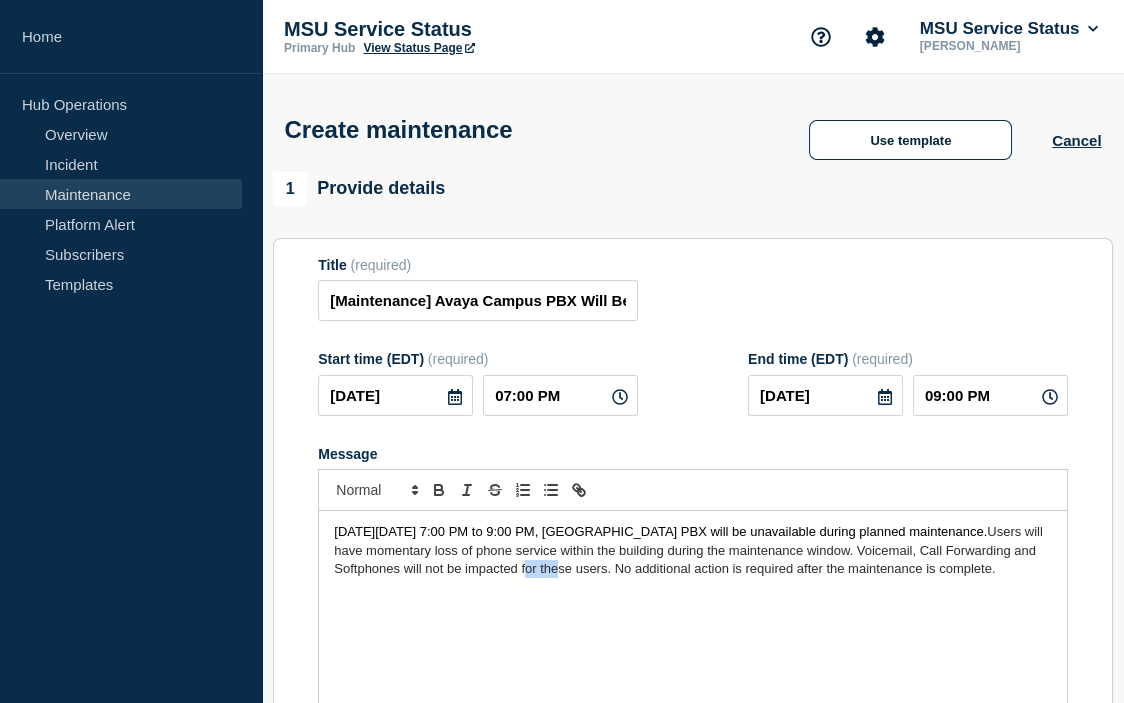 drag, startPoint x: 706, startPoint y: 581, endPoint x: 743, endPoint y: 584, distance: 37.12142 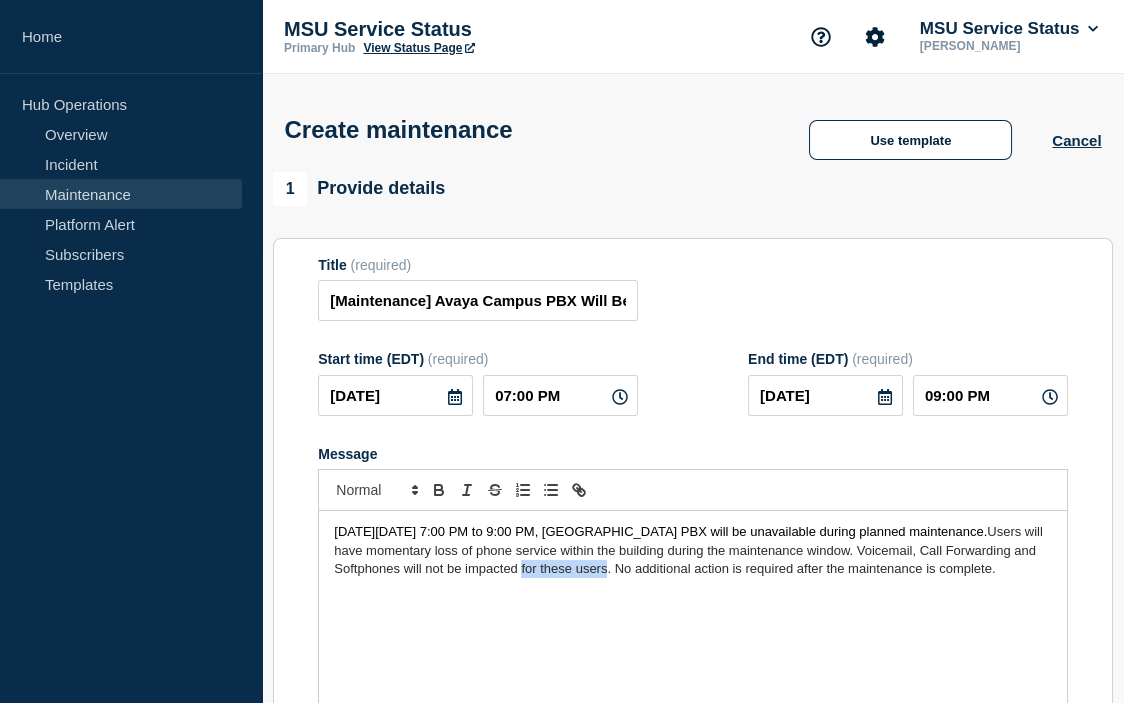 drag, startPoint x: 705, startPoint y: 579, endPoint x: 786, endPoint y: 581, distance: 81.02469 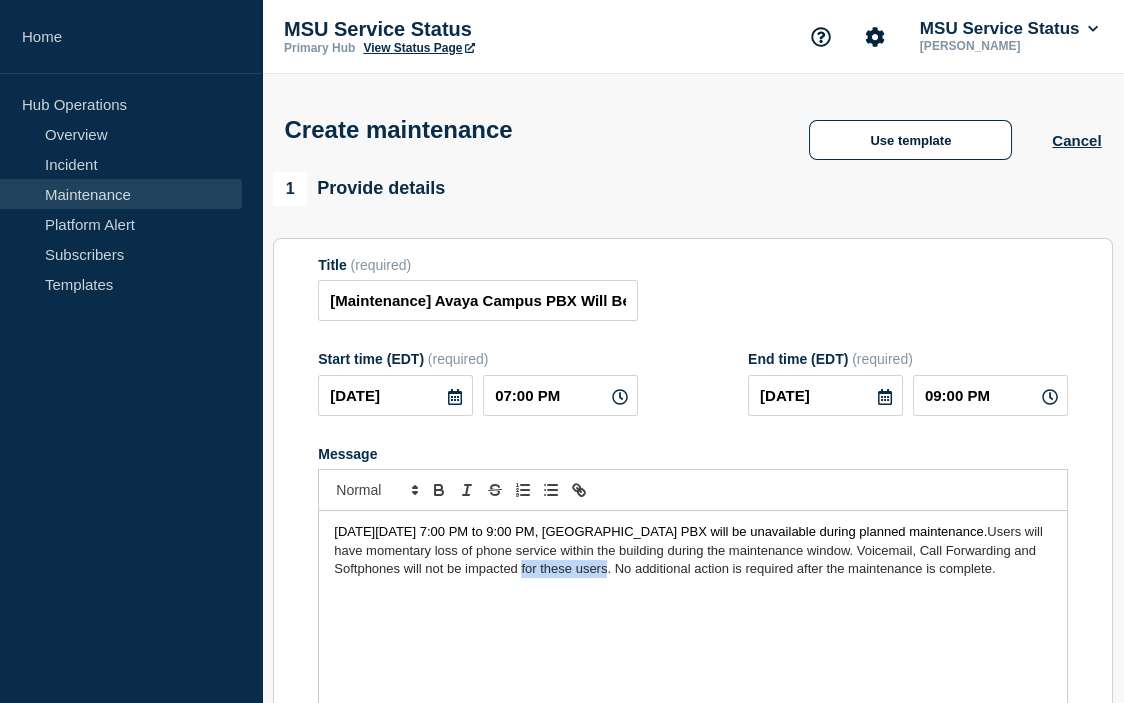 click on "Users will have momentary loss of phone service within the building during the maintenance window. Voicemail, Call Forwarding and Softphones will not be impacted for these users. No additional action is required after the maintenance is complete." at bounding box center (690, 550) 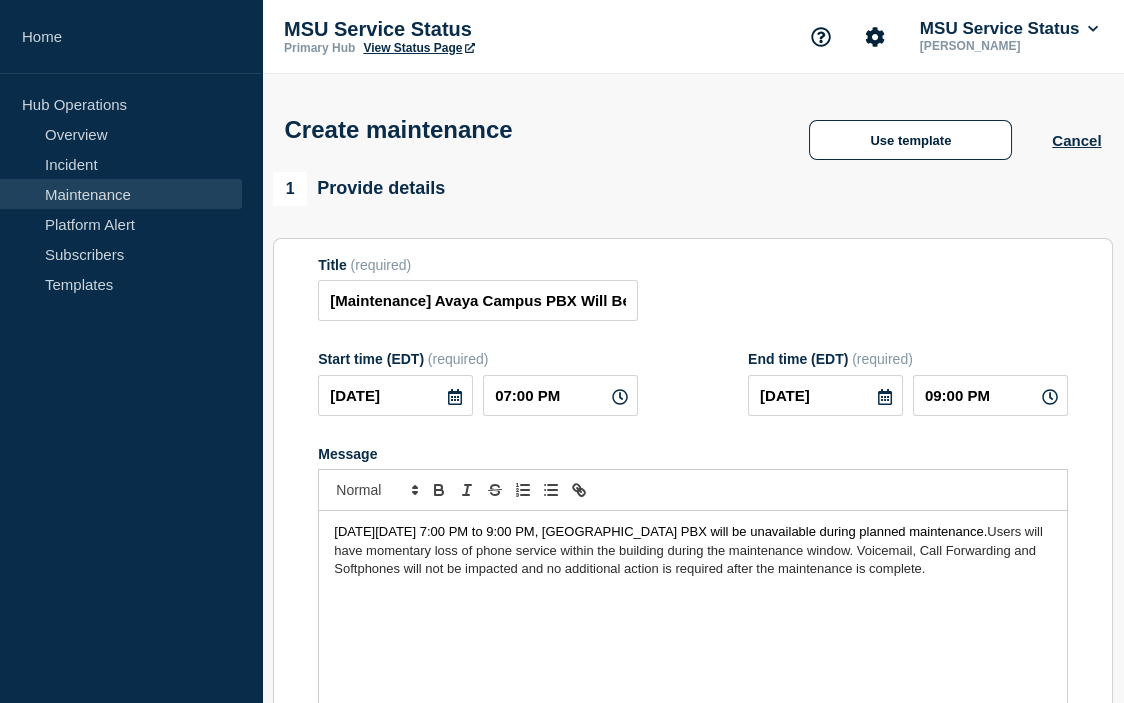 click on "[DATE][DATE] 7:00 PM to 9:00 PM, [GEOGRAPHIC_DATA] PBX will be unavailable during planned maintenance.  Users will have momentary loss of phone service within the building during the maintenance window. Voicemail, Call Forwarding and Softphones will not be impacted and no additional action is required after the maintenance is complete." at bounding box center (693, 631) 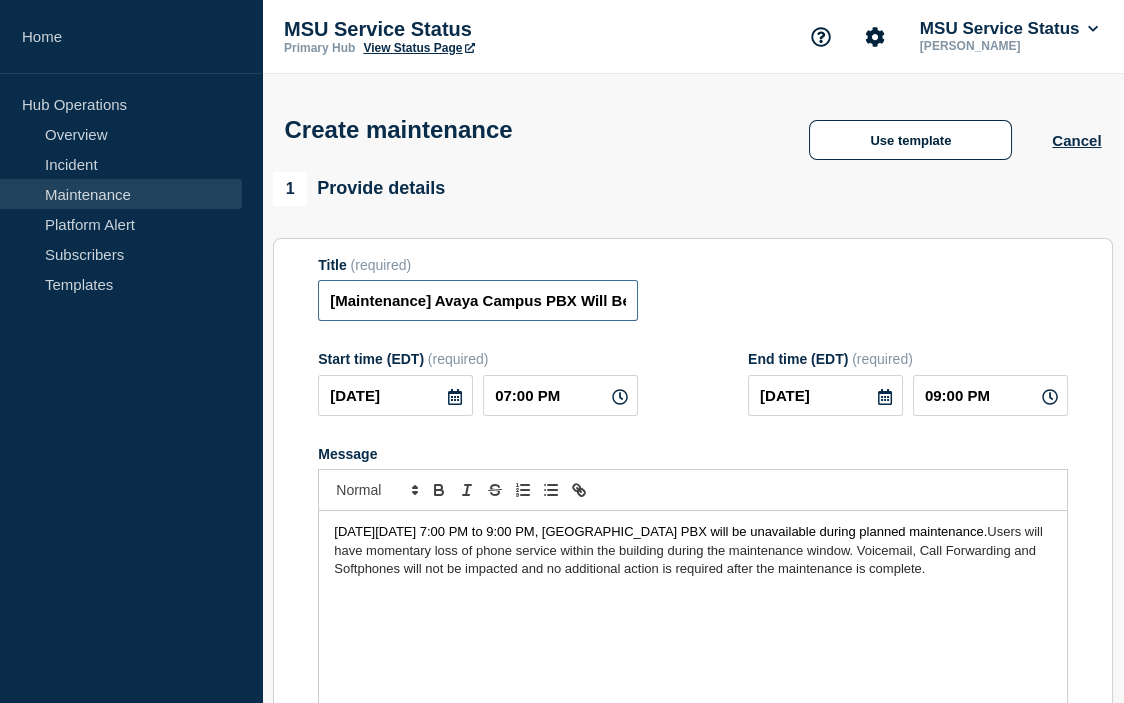 click on "[Maintenance] Avaya Campus PBX Will Be Unavailable in the Eyde and [MEDICAL_DATA] Buildings During Planned Maintenance on [DATE] 7:00 PM-9:00 PM" at bounding box center (478, 300) 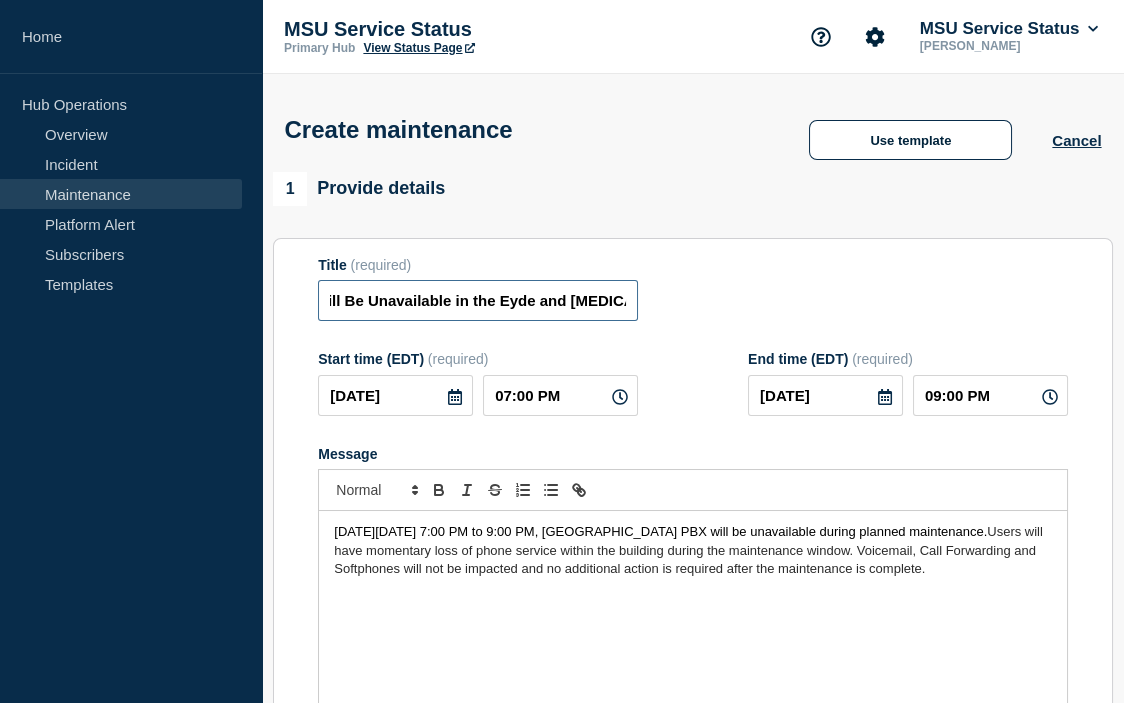 scroll, scrollTop: 0, scrollLeft: 276, axis: horizontal 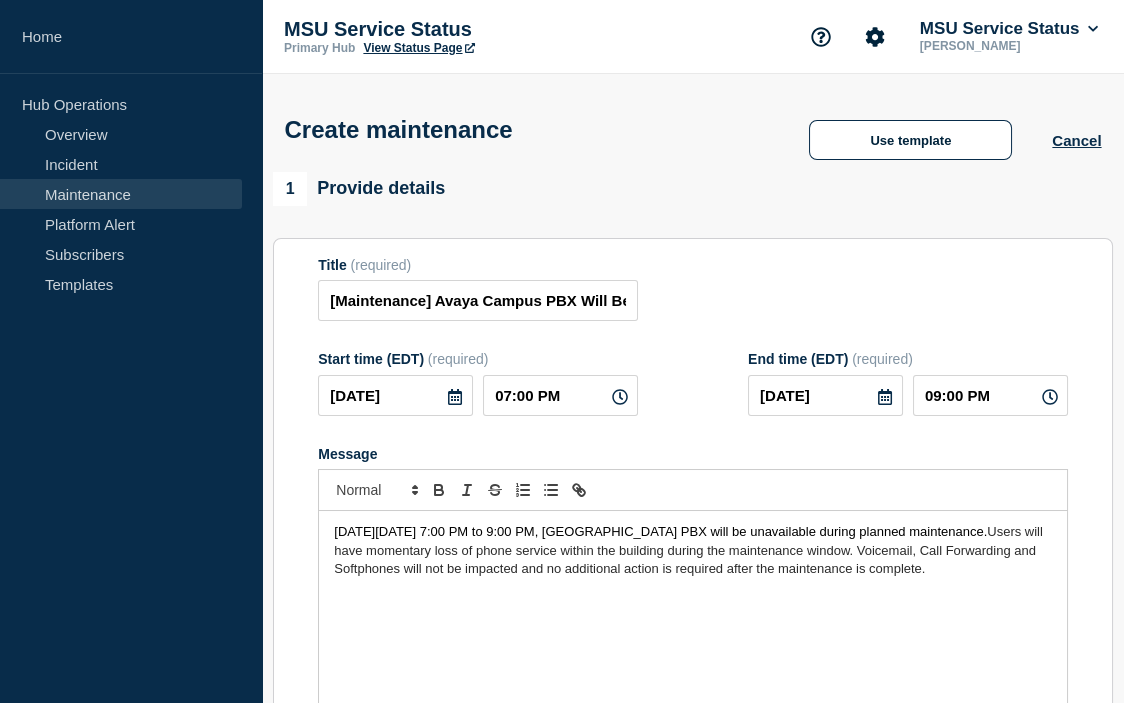click on "[DATE][DATE] 7:00 PM to 9:00 PM, [GEOGRAPHIC_DATA] PBX will be unavailable during planned maintenance." at bounding box center [660, 531] 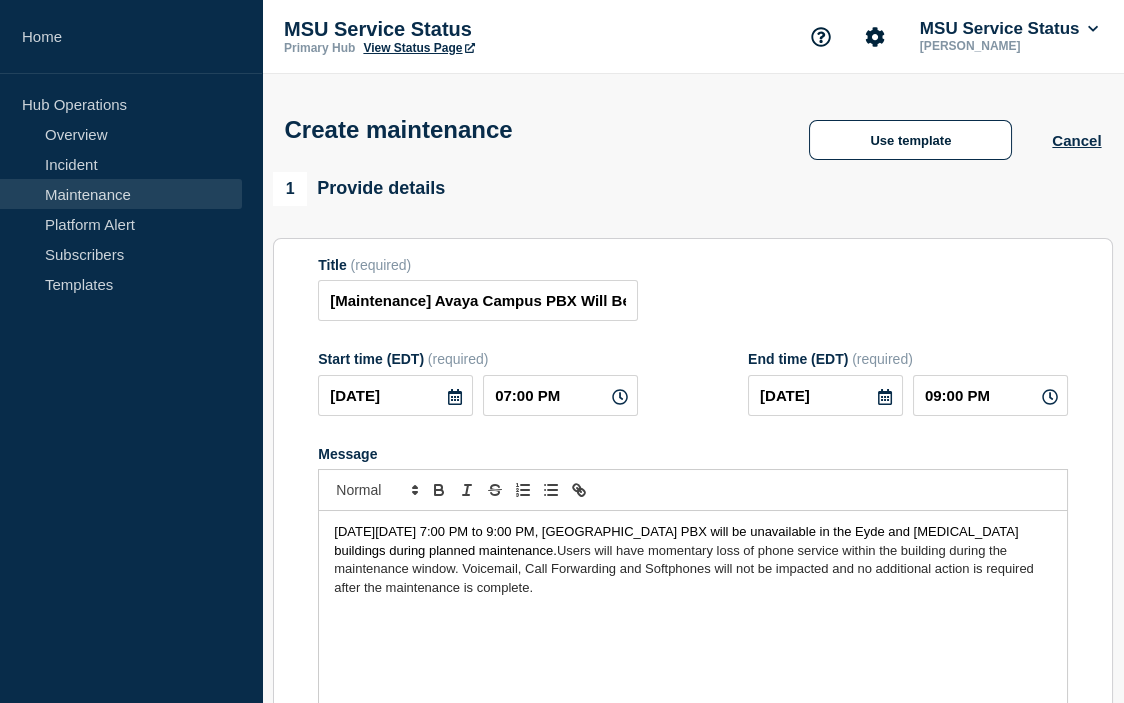 click on "[DATE][DATE] 7:00 PM to 9:00 PM, [GEOGRAPHIC_DATA] PBX will be unavailable in the Eyde and [MEDICAL_DATA] buildings during planned maintenance.  Users will have momentary loss of phone service within the building during the maintenance window. Voicemail, Call Forwarding and Softphones will not be impacted and no additional action is required after the maintenance is complete." at bounding box center [693, 631] 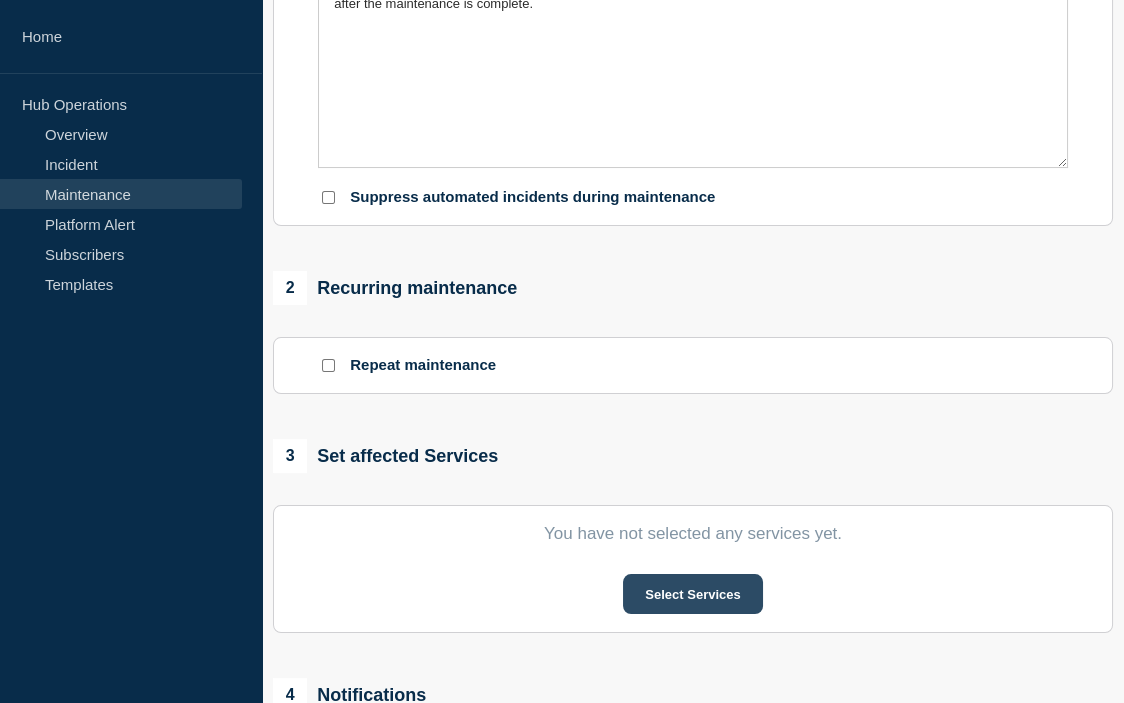 scroll, scrollTop: 600, scrollLeft: 0, axis: vertical 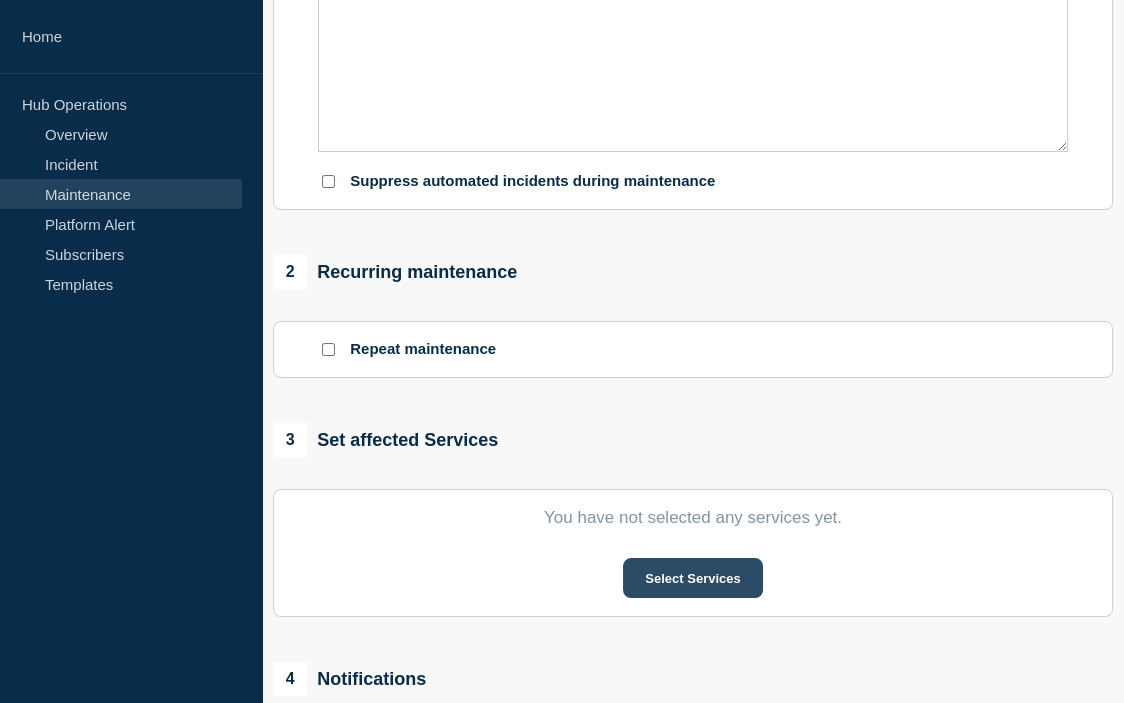 click on "Select Services" at bounding box center [692, 578] 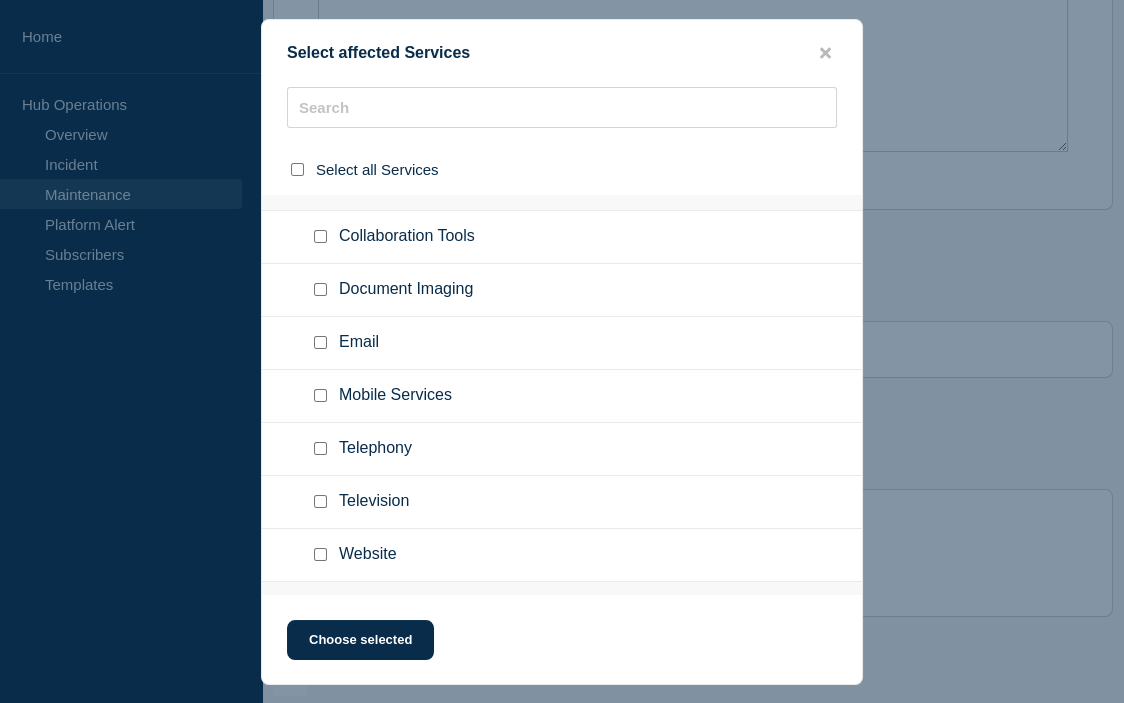 scroll, scrollTop: 700, scrollLeft: 0, axis: vertical 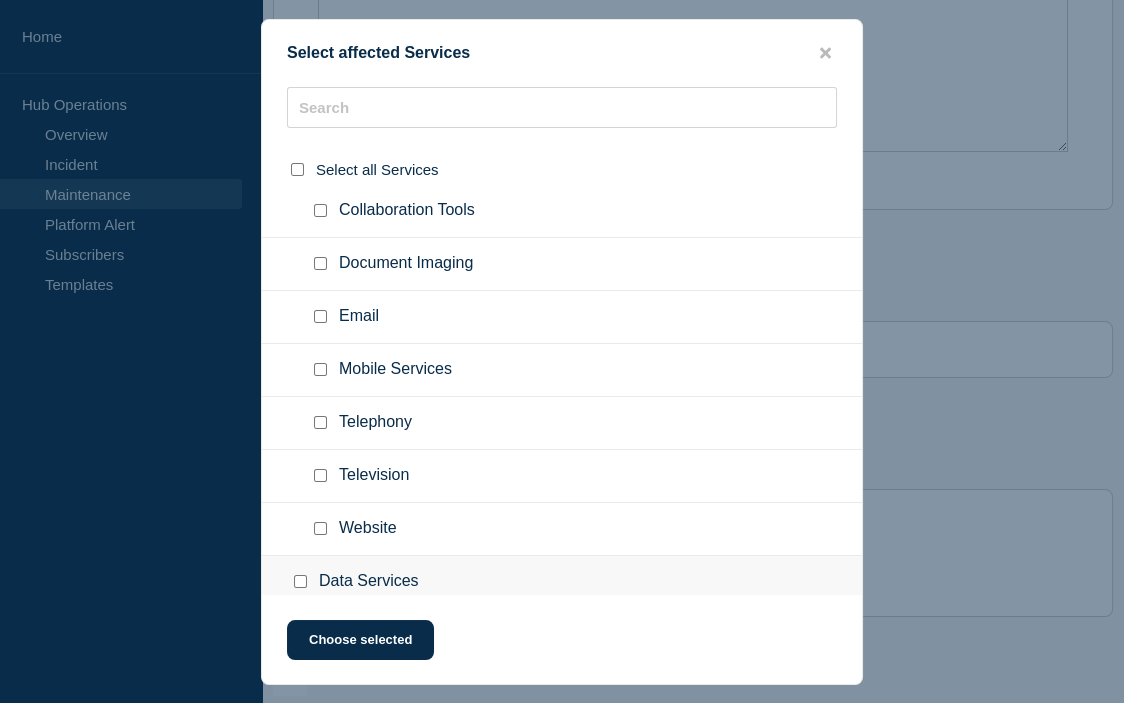 click at bounding box center [320, 210] 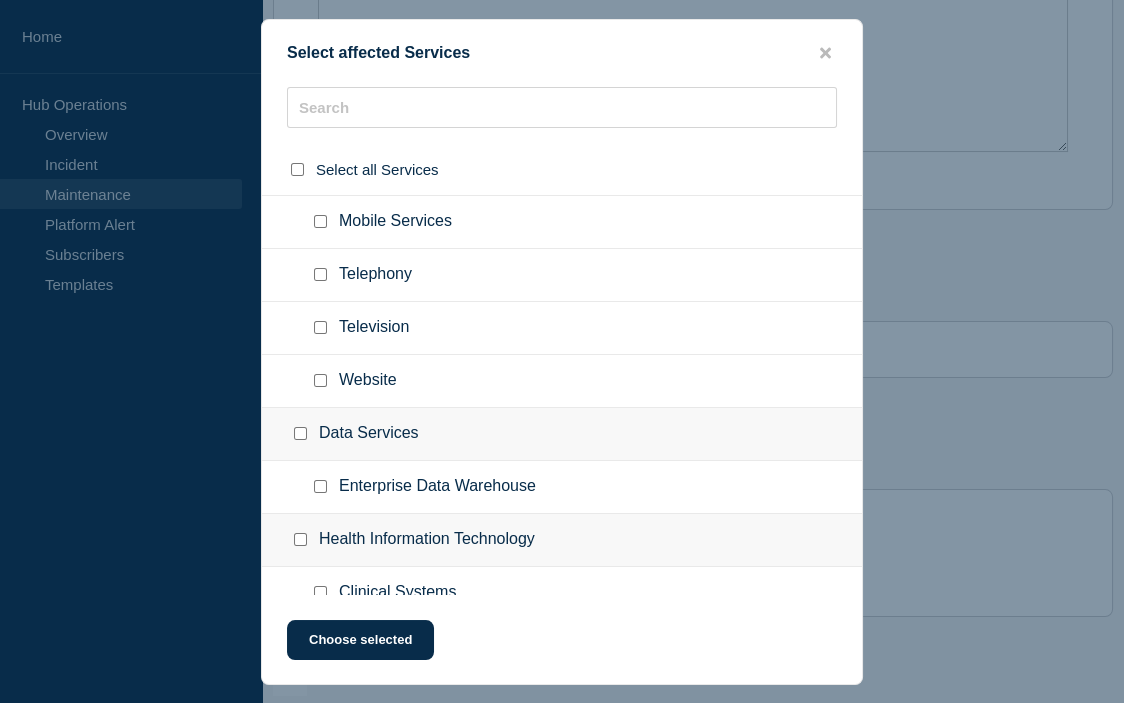 scroll, scrollTop: 900, scrollLeft: 0, axis: vertical 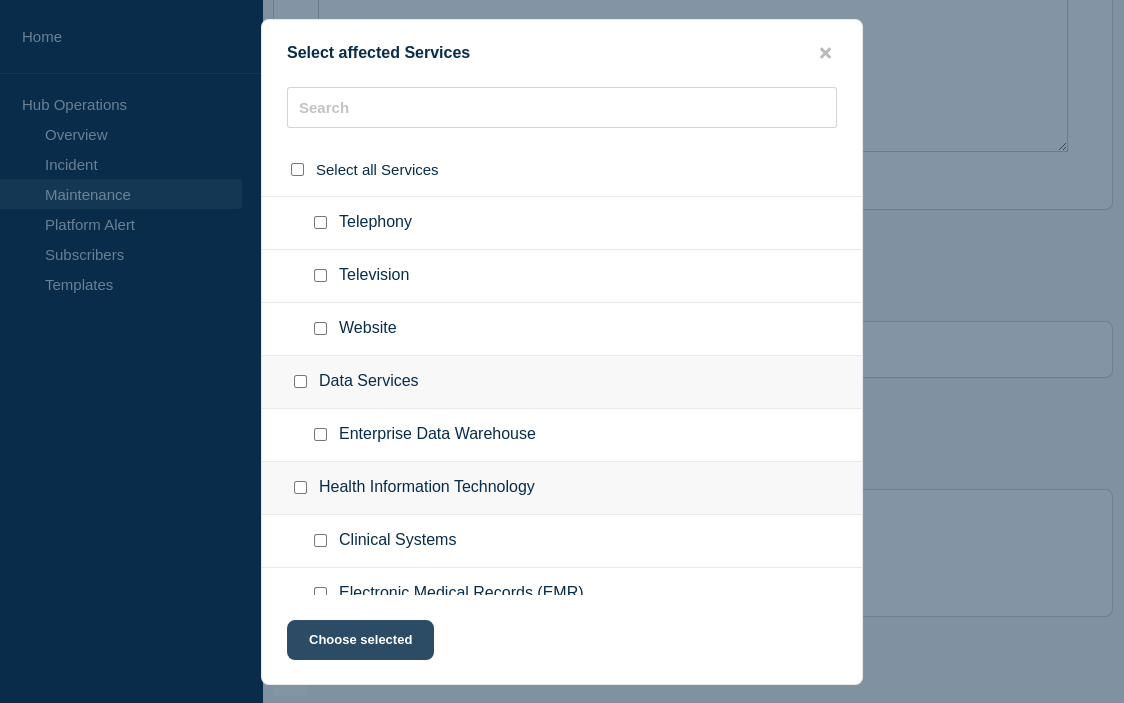 click on "Choose selected" 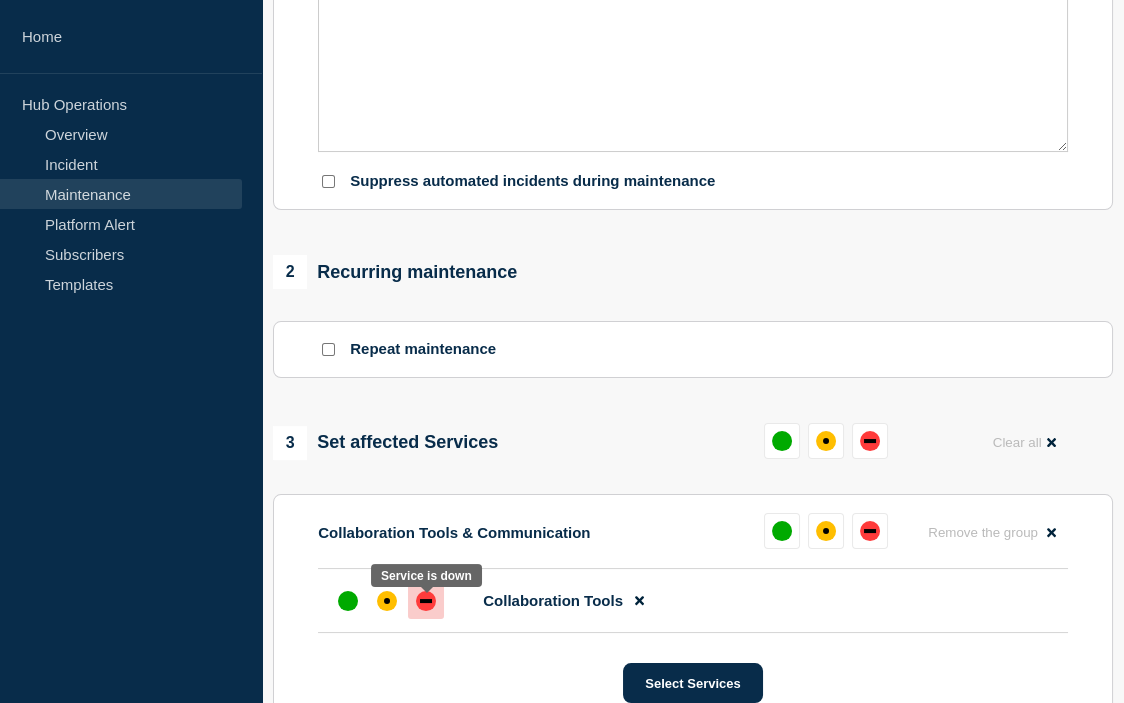 click at bounding box center (426, 601) 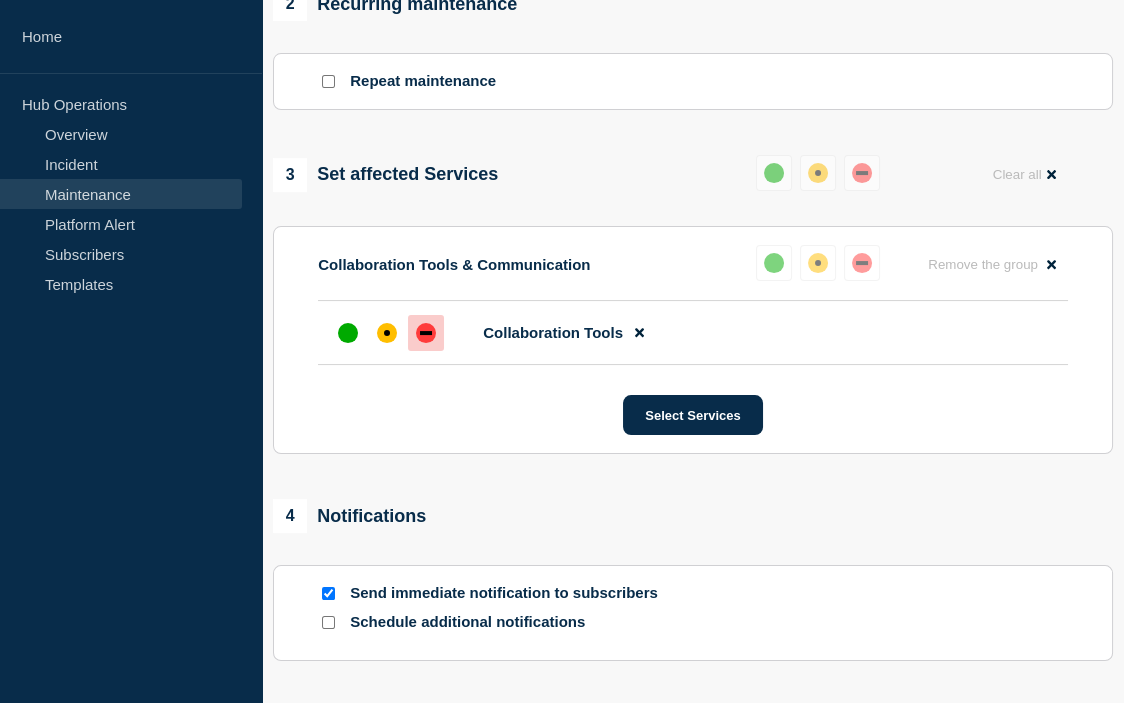 scroll, scrollTop: 999, scrollLeft: 0, axis: vertical 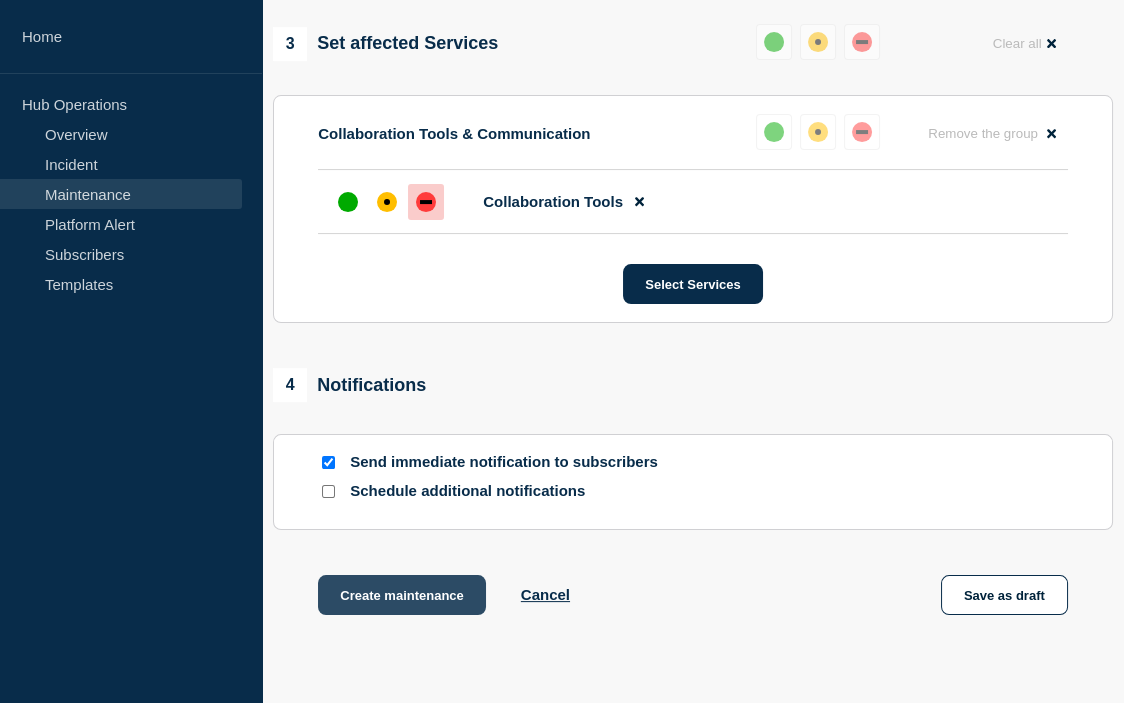 click on "Create maintenance" at bounding box center (402, 595) 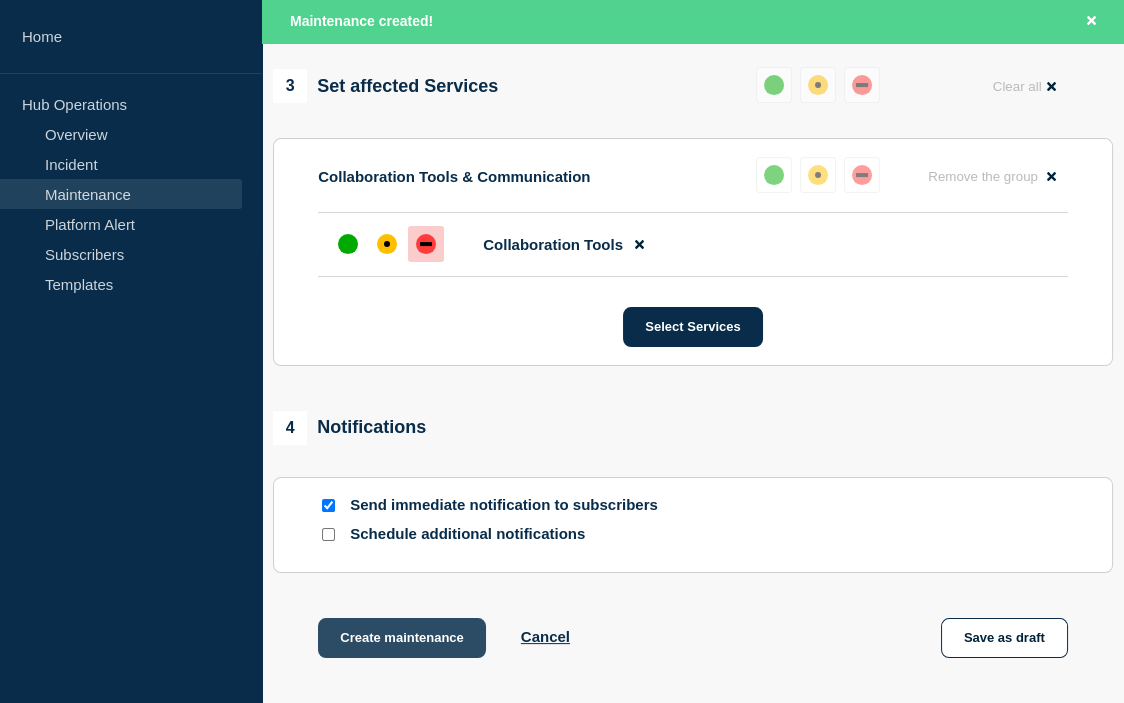 scroll, scrollTop: 0, scrollLeft: 0, axis: both 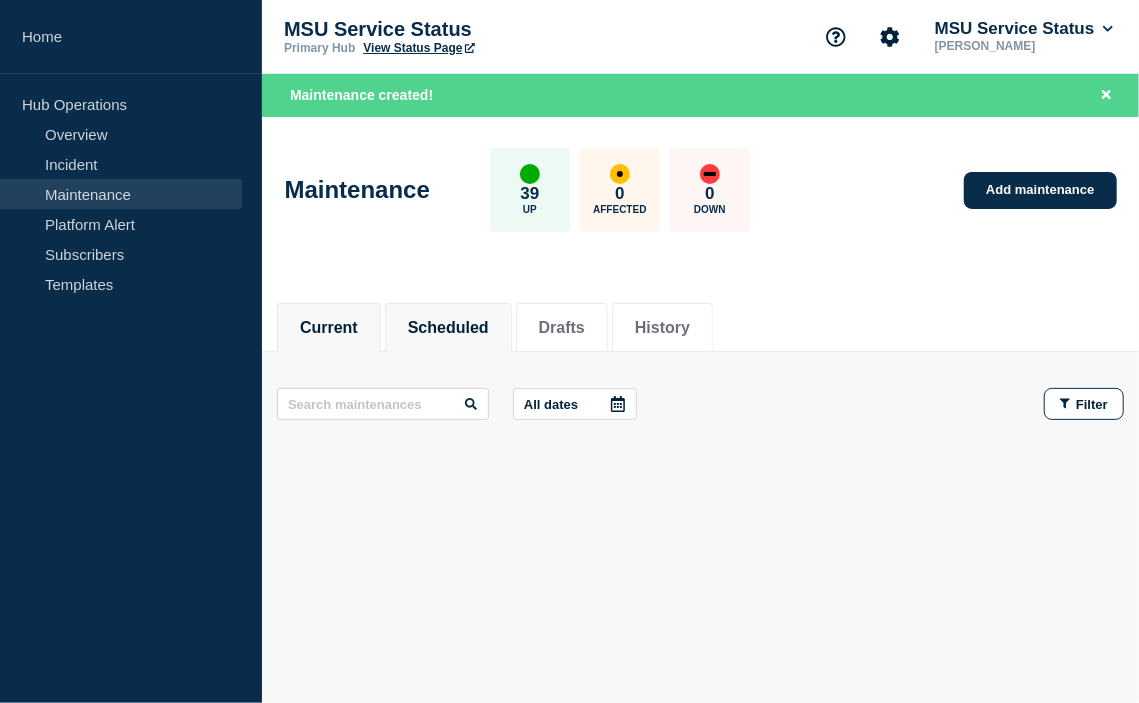 click on "Scheduled" at bounding box center [448, 328] 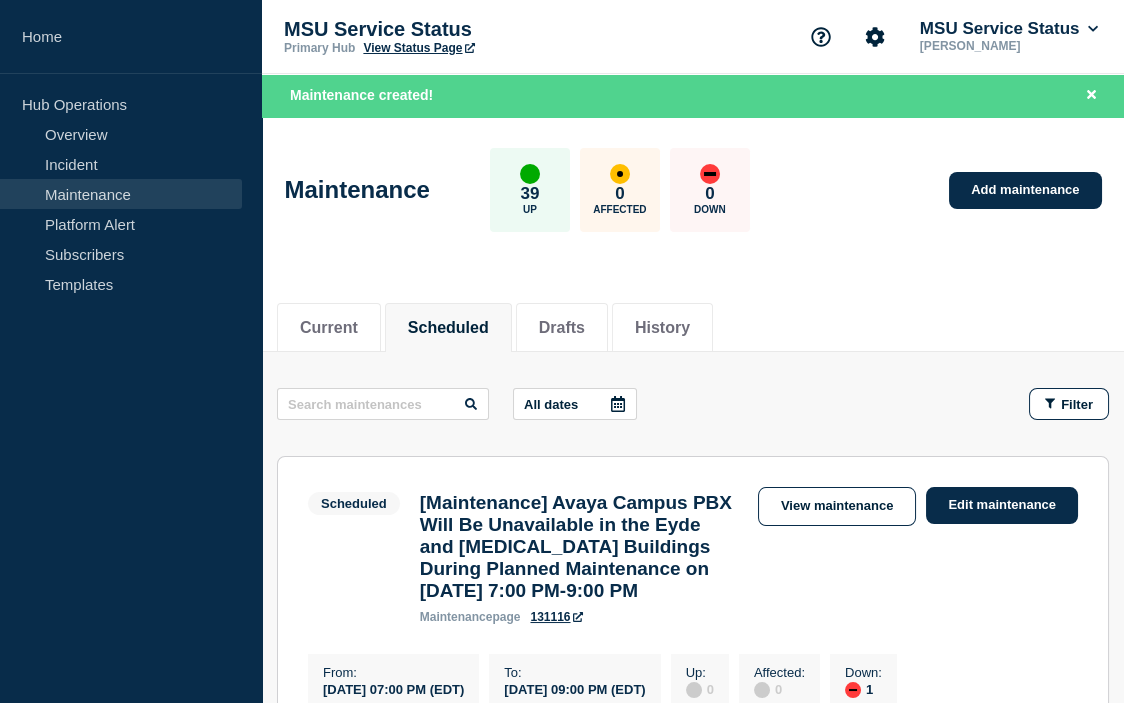 click on "131116" at bounding box center [556, 617] 